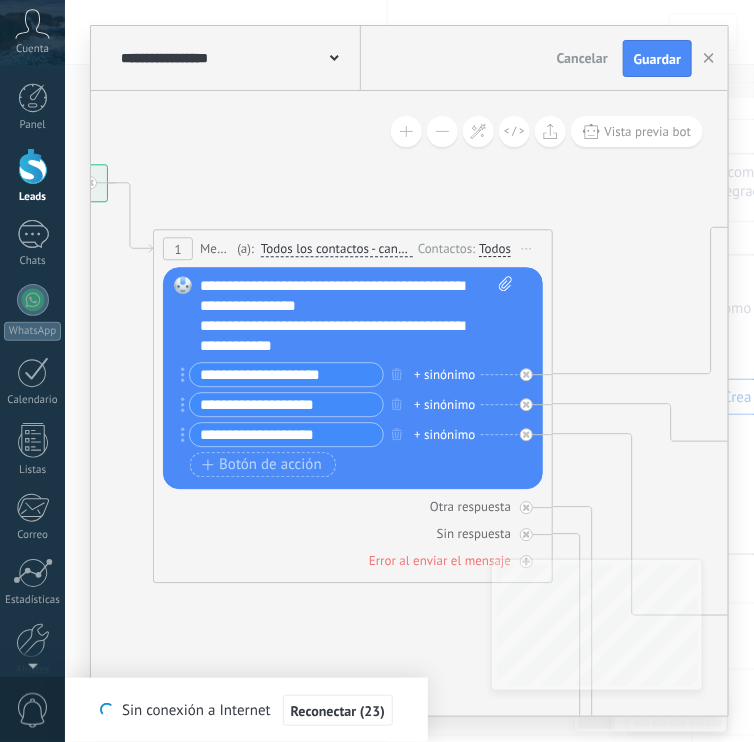 scroll, scrollTop: 0, scrollLeft: 0, axis: both 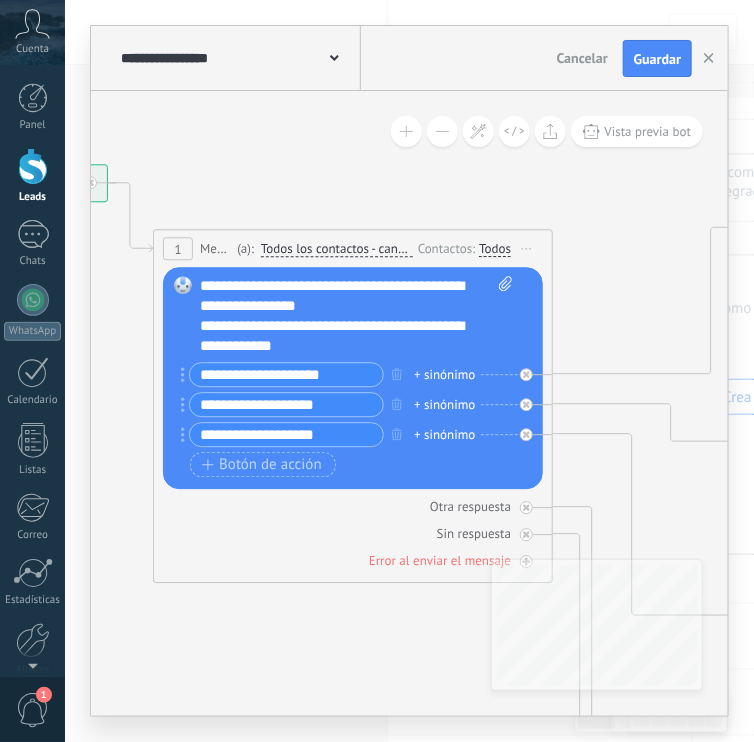 click on "**********" at bounding box center (286, 375) 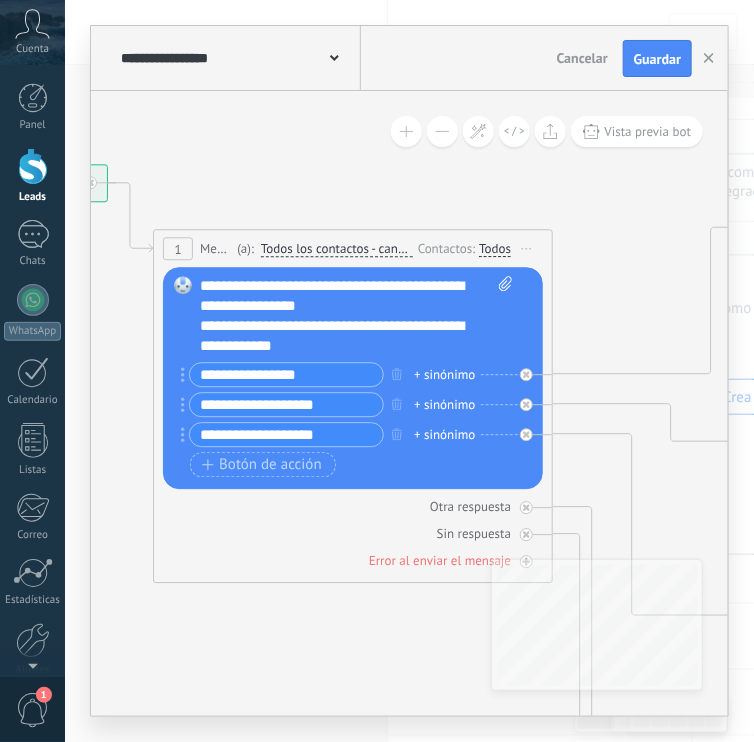 type on "**********" 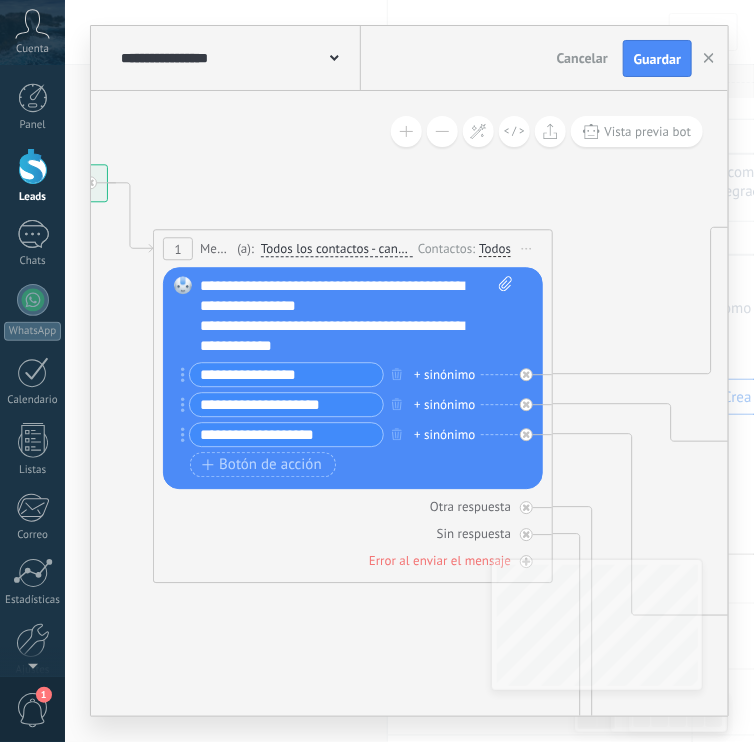 click on "Reemplazar
Quitar
Convertir a mensaje de voz
Arrastre la imagen aquí para adjuntarla.
Añadir imagen
Subir
Arrastrar y soltar
Archivo no encontrado
Escribe tu mensaje..." at bounding box center (353, 379) 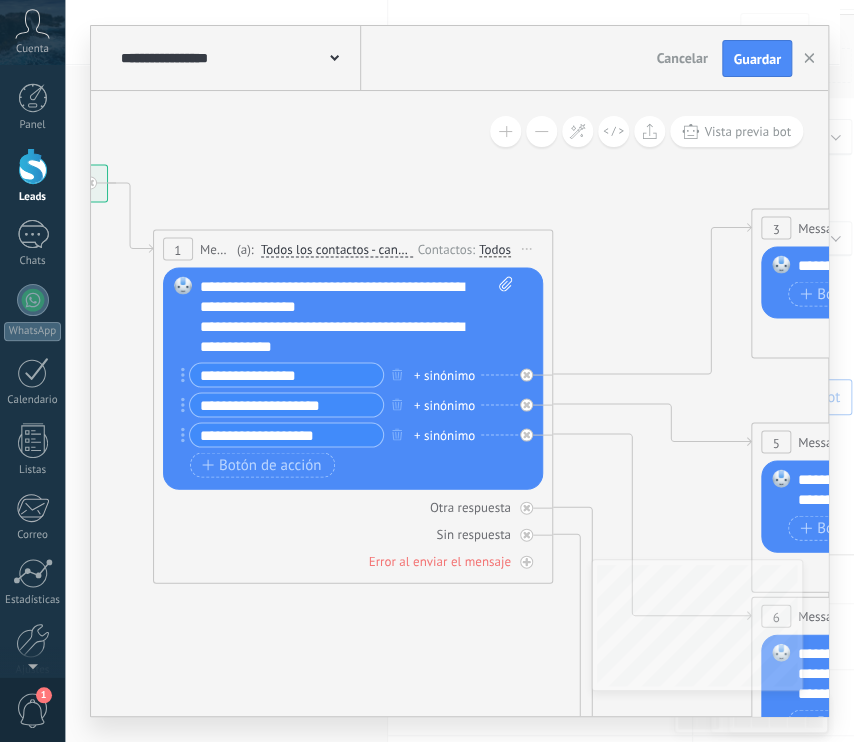 click on "+ sinónimo" at bounding box center [444, 405] 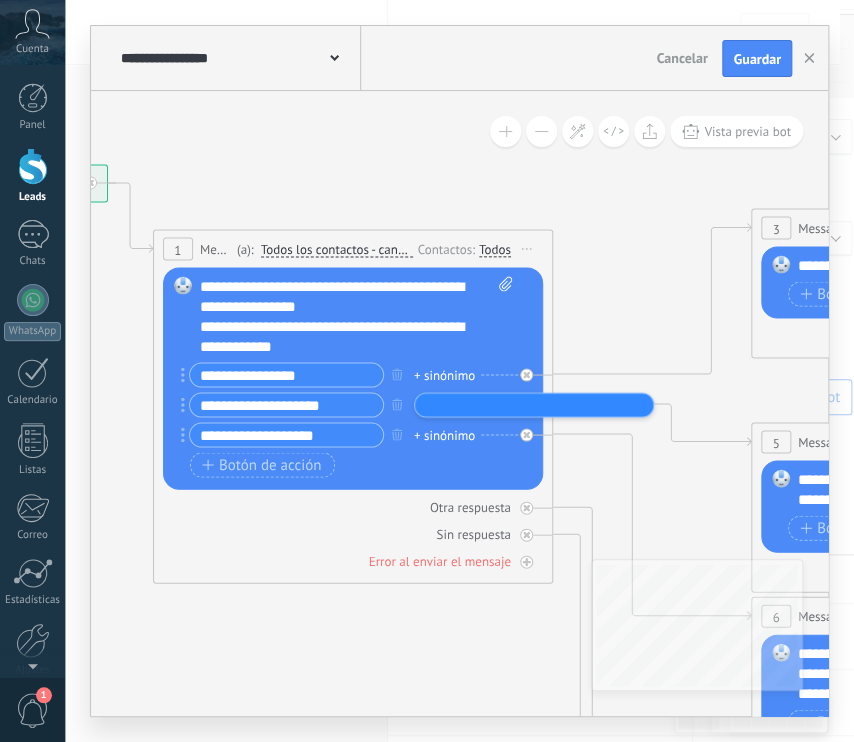 click at bounding box center [470, 404] 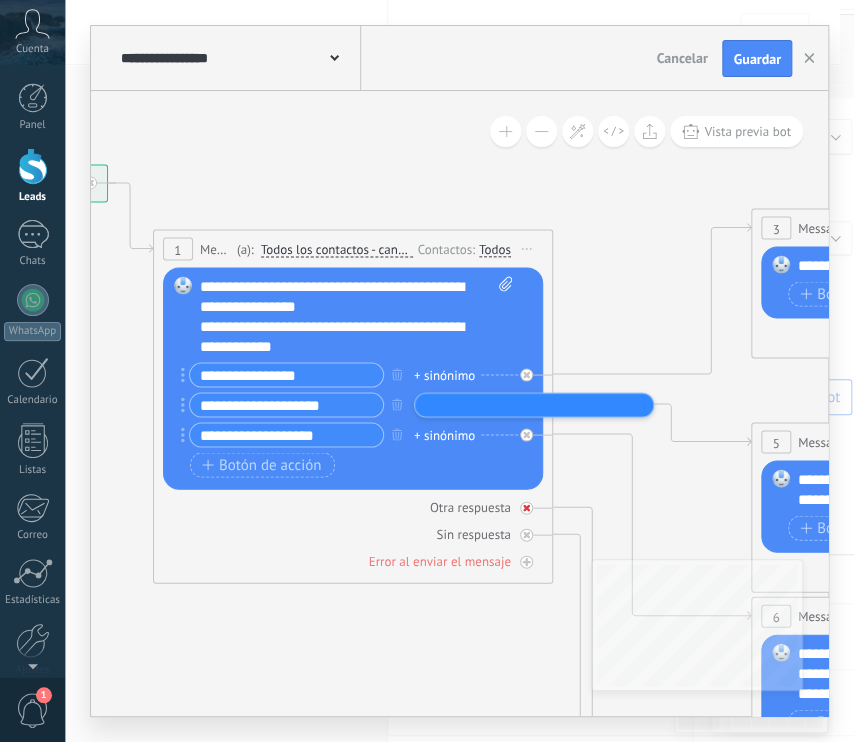 click on "Otra respuesta" at bounding box center (470, 507) 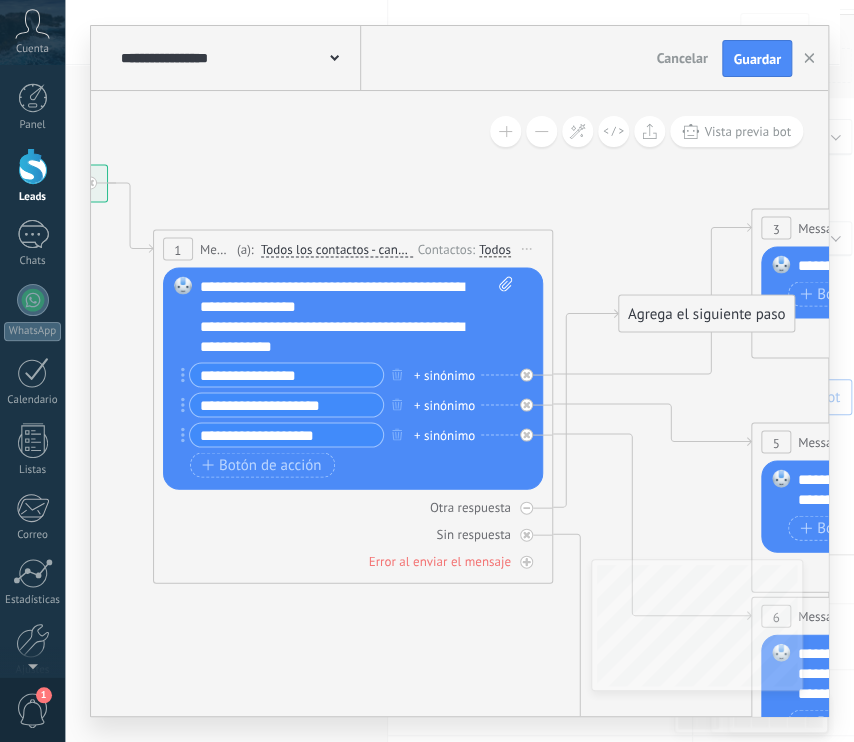 click on "**********" at bounding box center [286, 405] 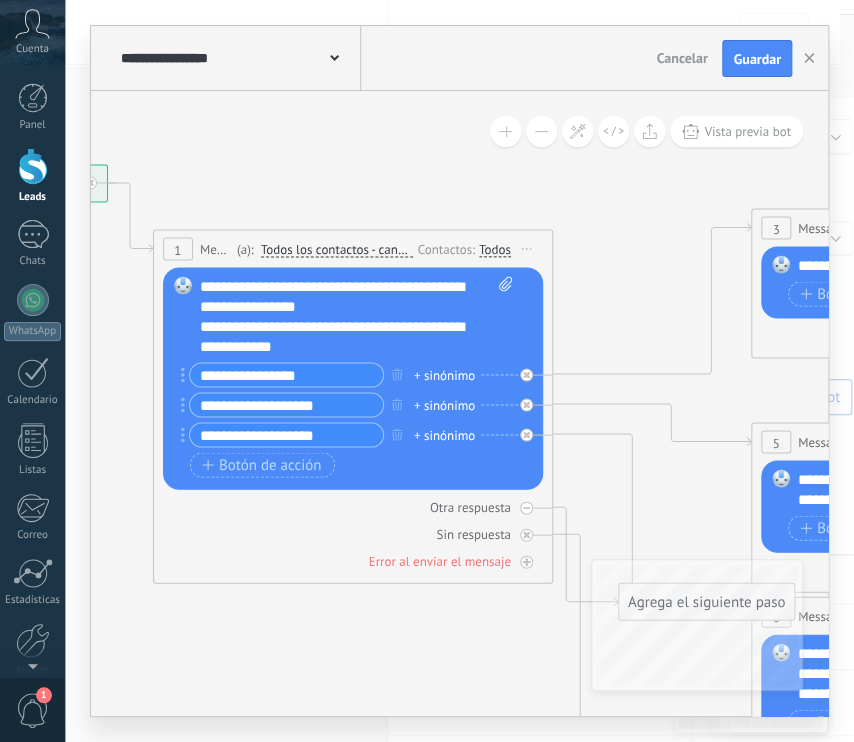 type on "**********" 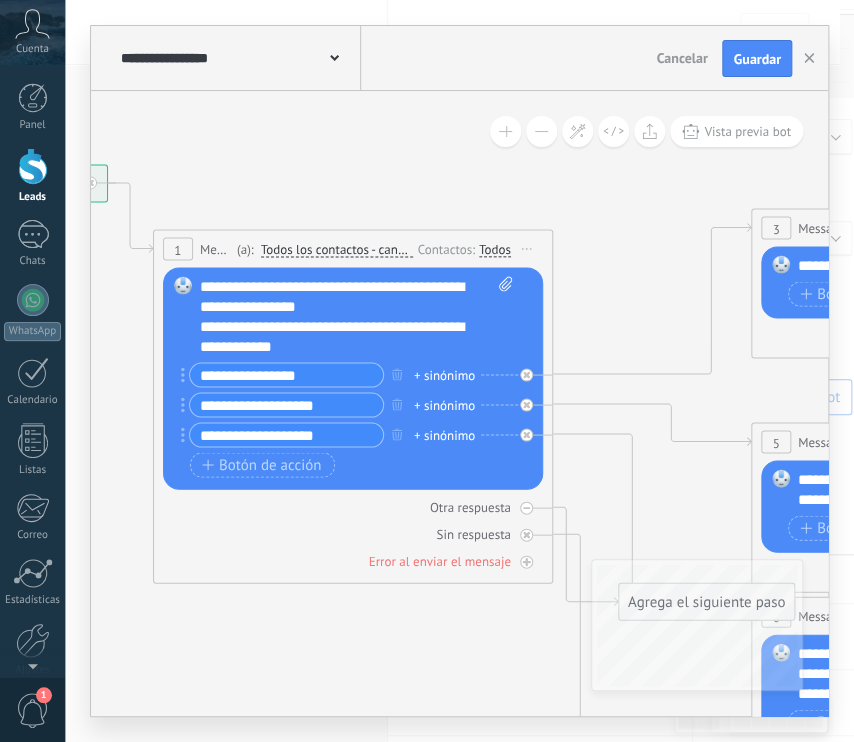 click on "**********" at bounding box center (286, 435) 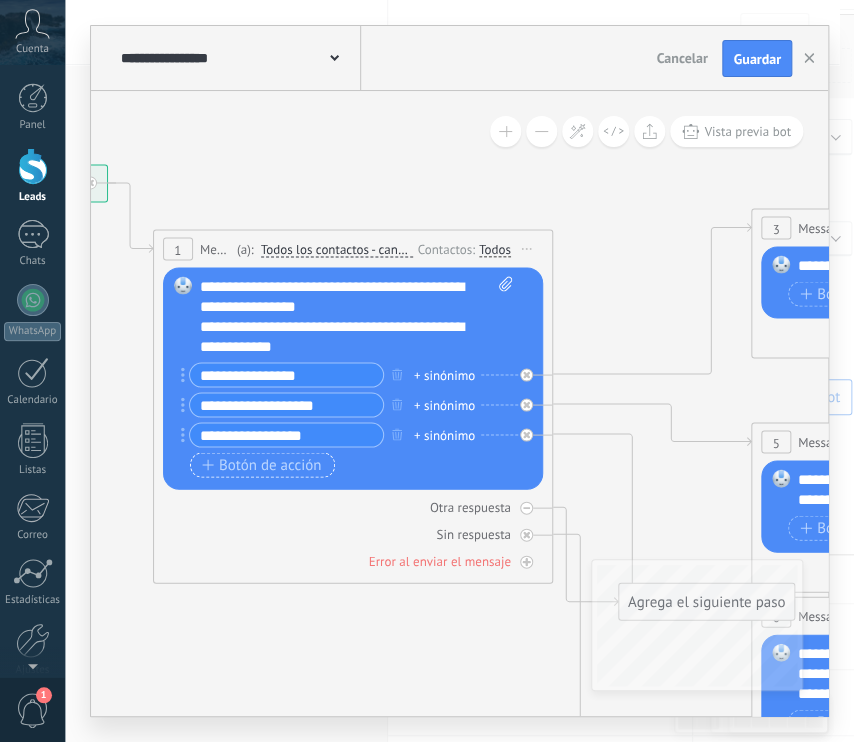 type on "**********" 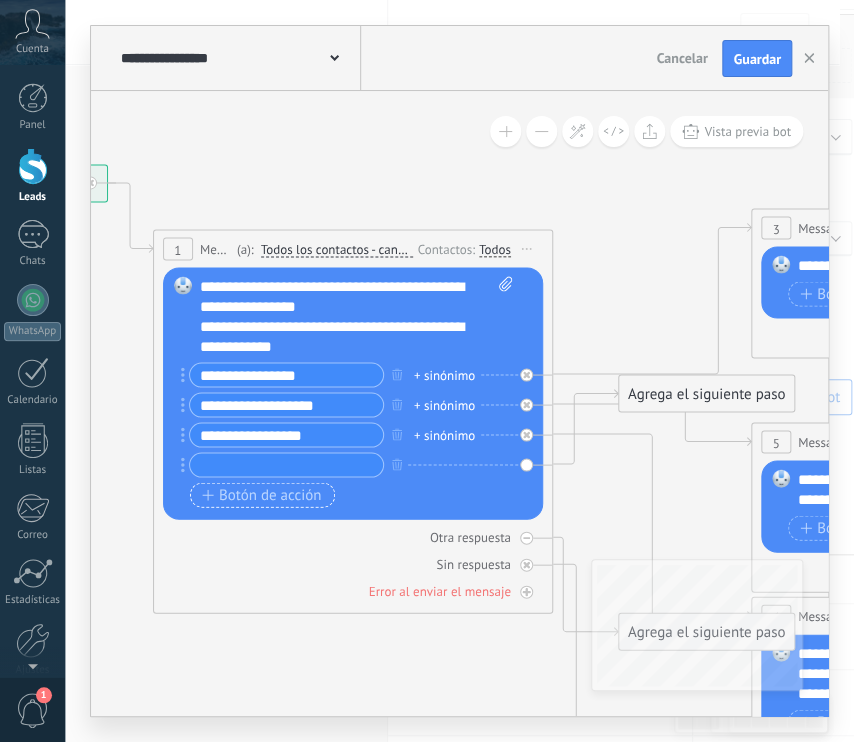 click at bounding box center (286, 465) 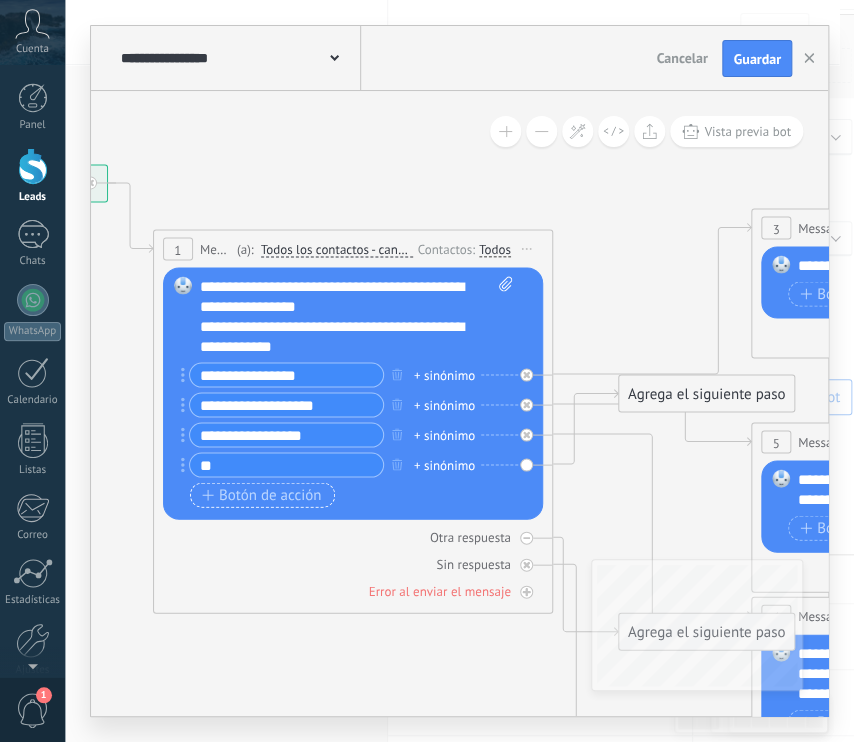 type on "*" 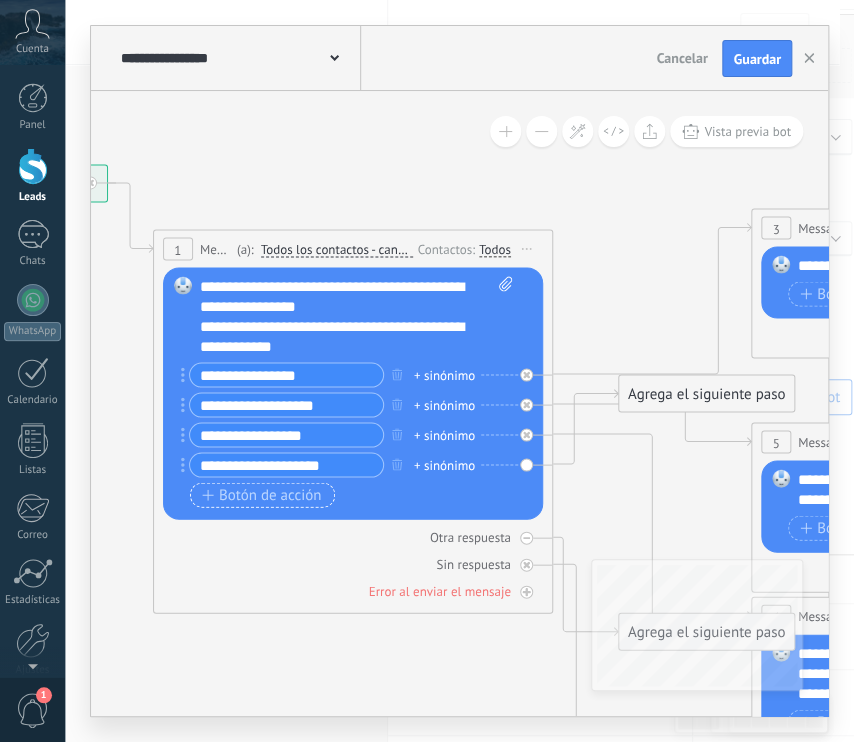type on "**********" 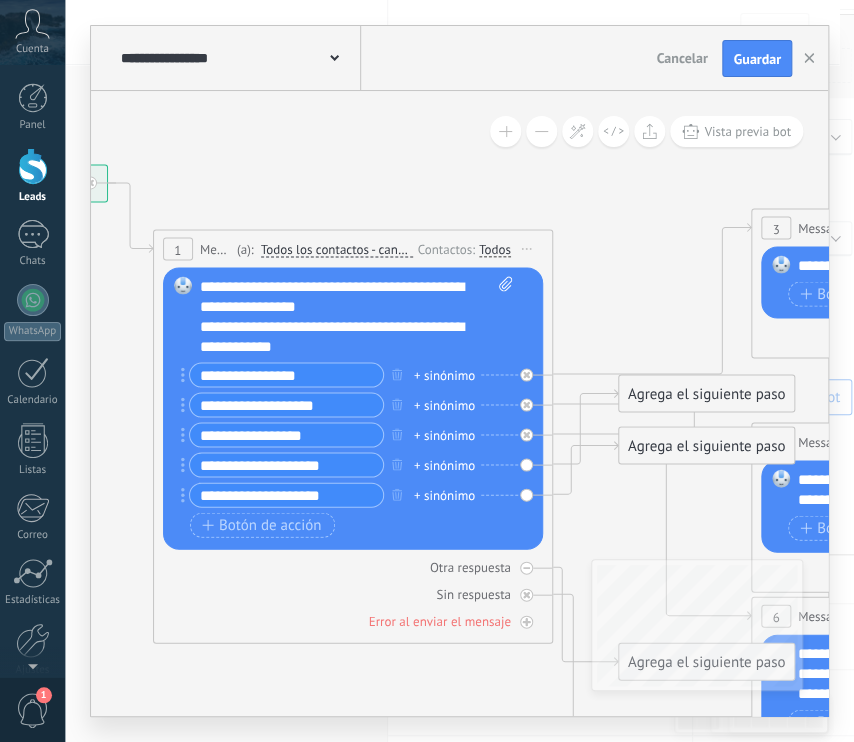 click on "**********" at bounding box center [286, 495] 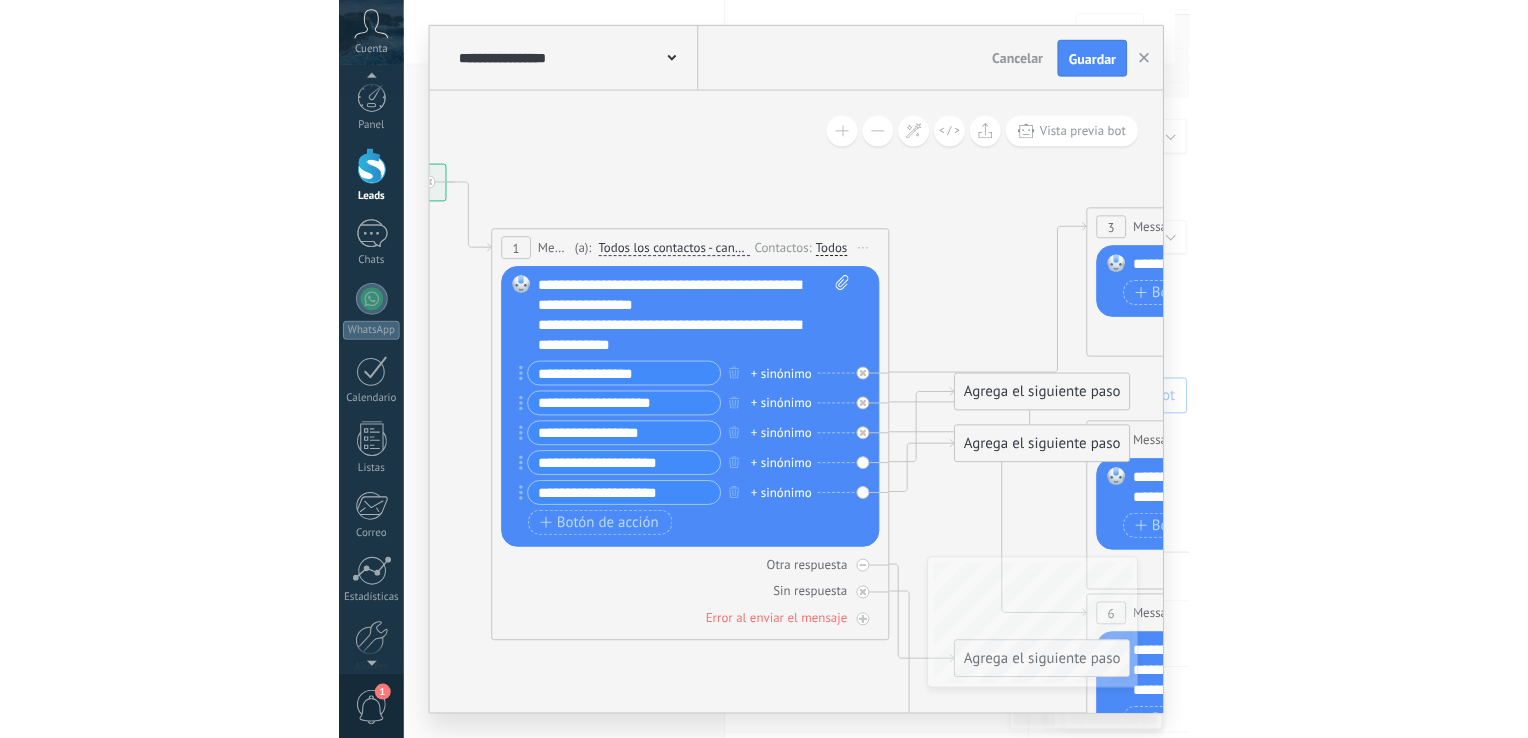 scroll, scrollTop: 0, scrollLeft: 0, axis: both 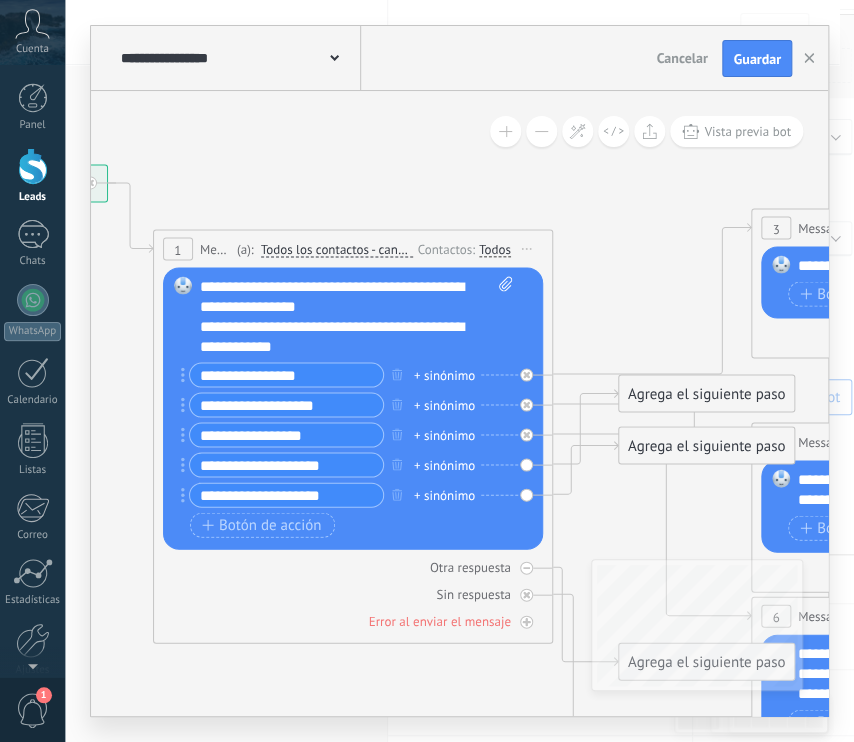 type on "**********" 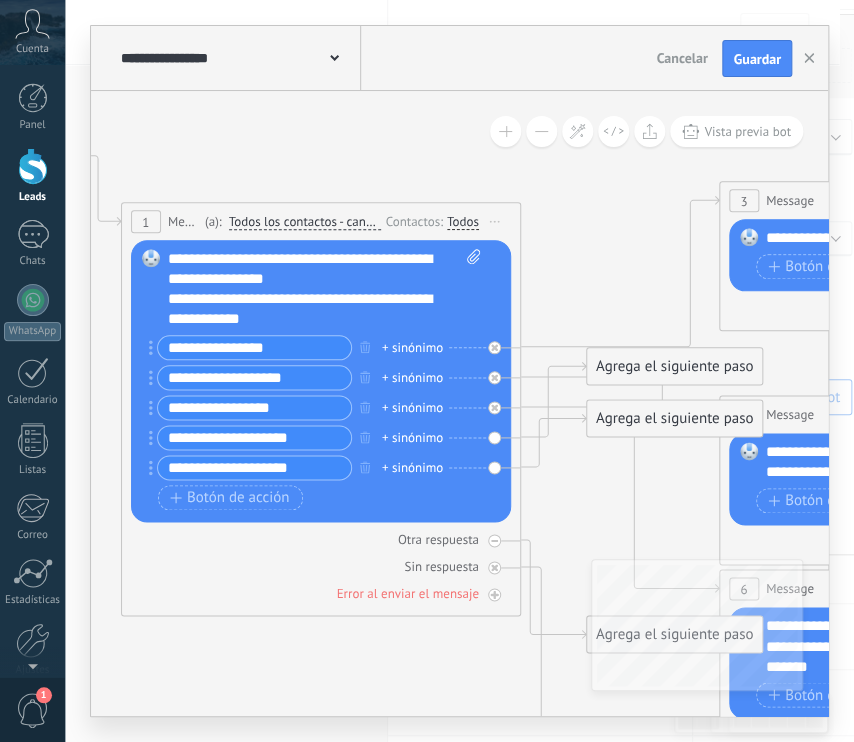 drag, startPoint x: 482, startPoint y: 688, endPoint x: 450, endPoint y: 661, distance: 41.868843 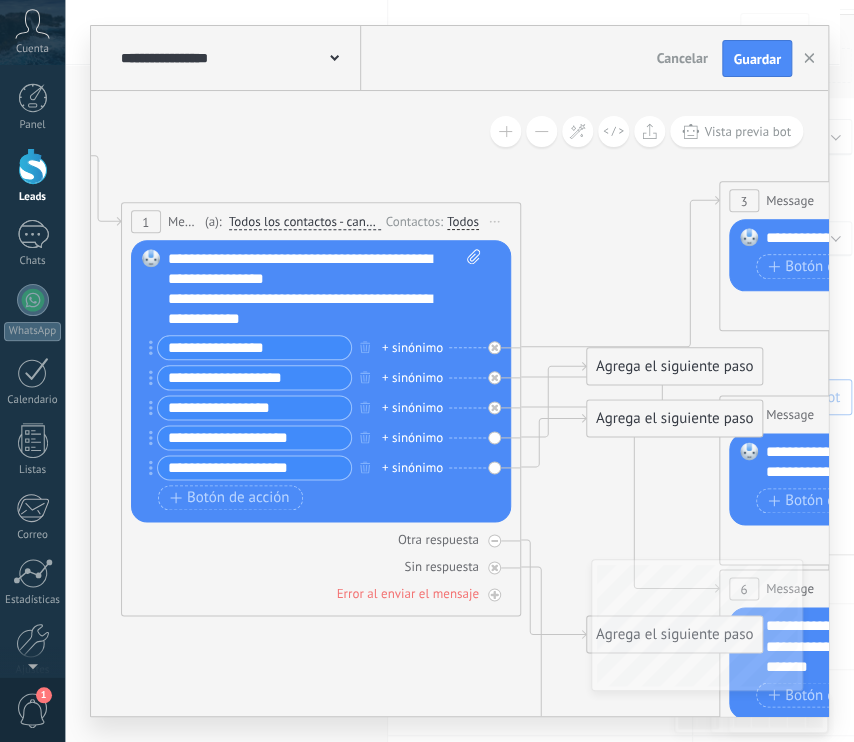 click 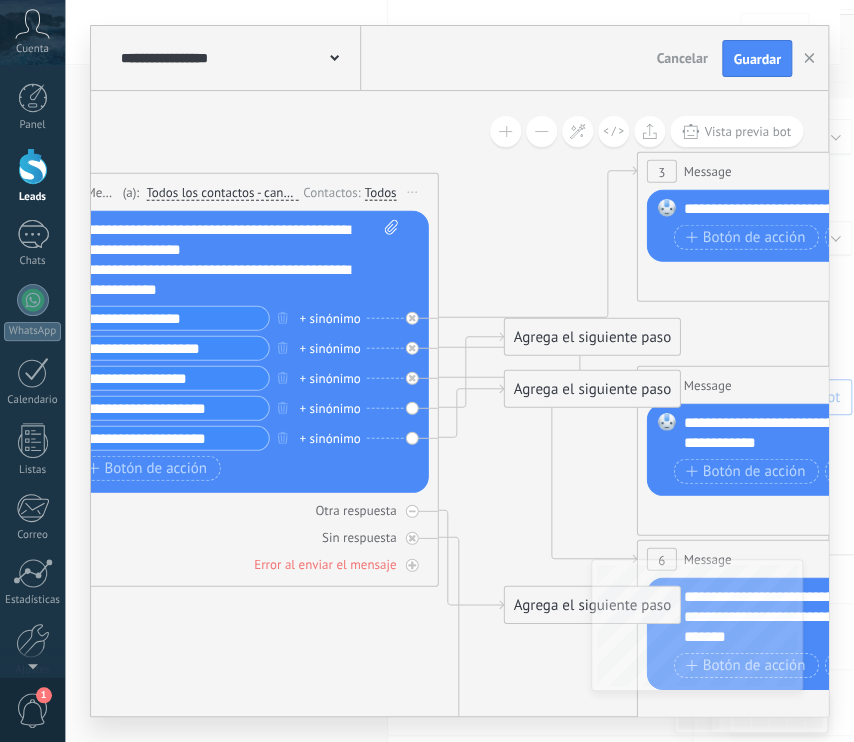 drag, startPoint x: 495, startPoint y: 647, endPoint x: 412, endPoint y: 617, distance: 88.25531 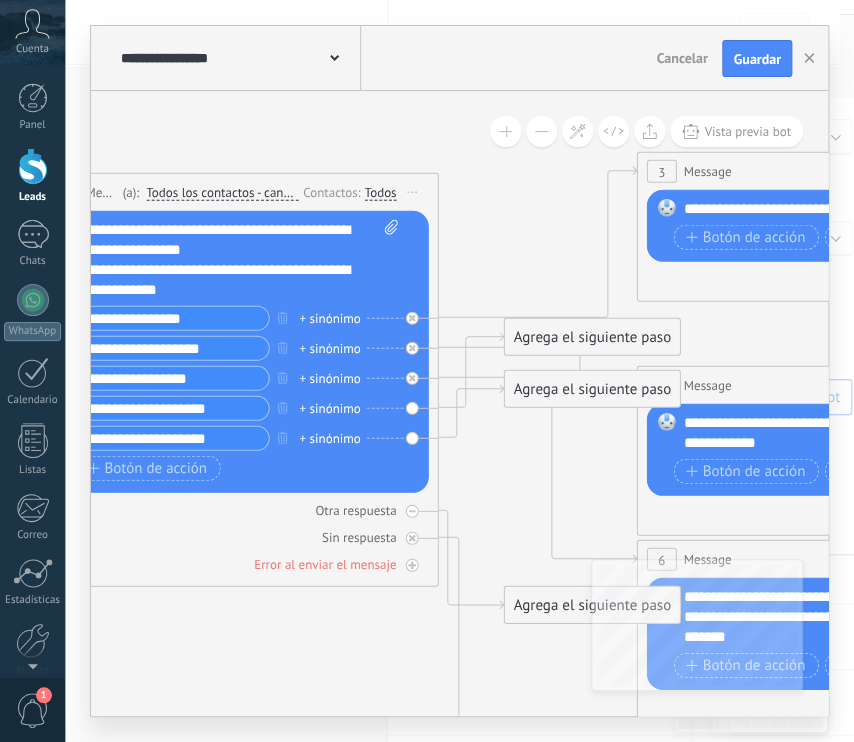 click 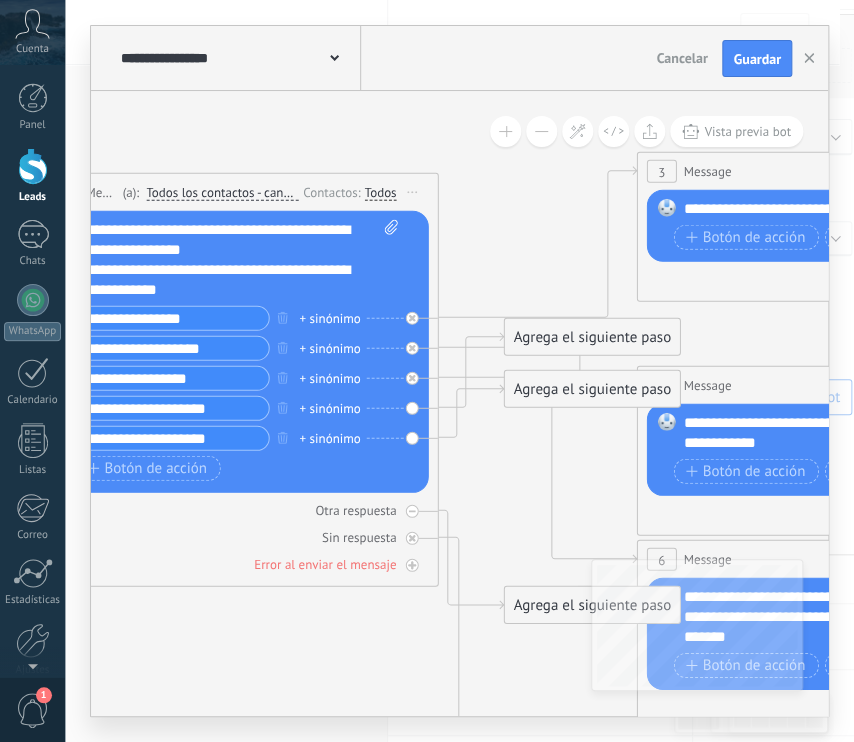 click on "**********" at bounding box center (171, 318) 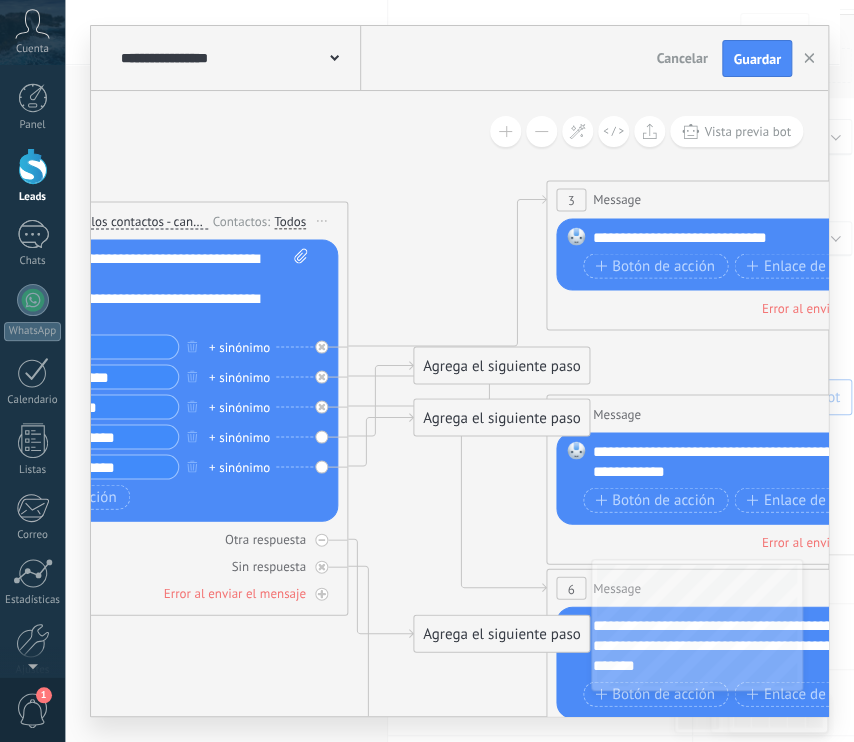 drag, startPoint x: 534, startPoint y: 484, endPoint x: 444, endPoint y: 513, distance: 94.55686 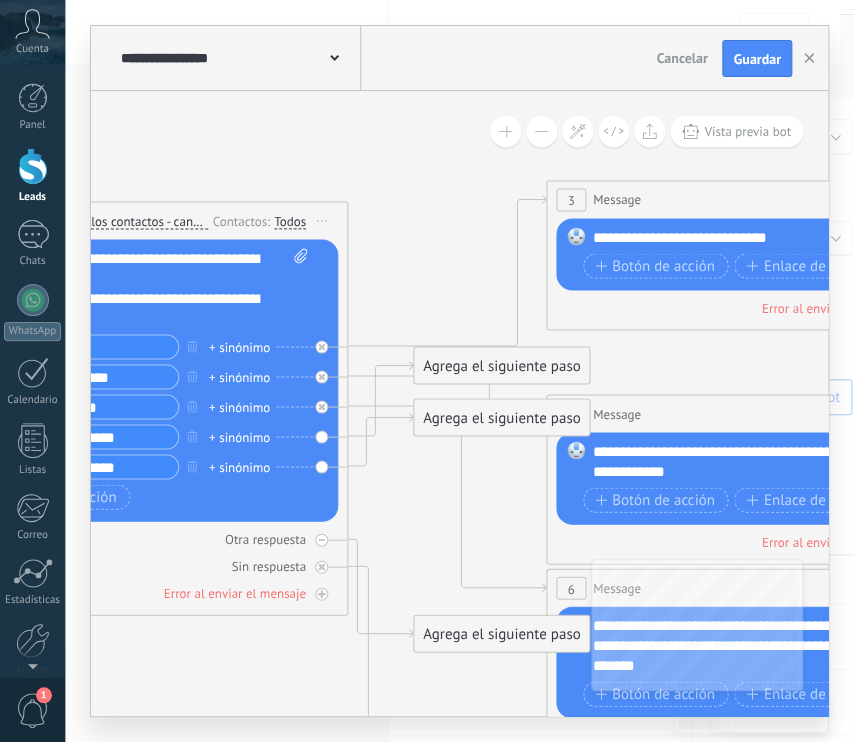 click 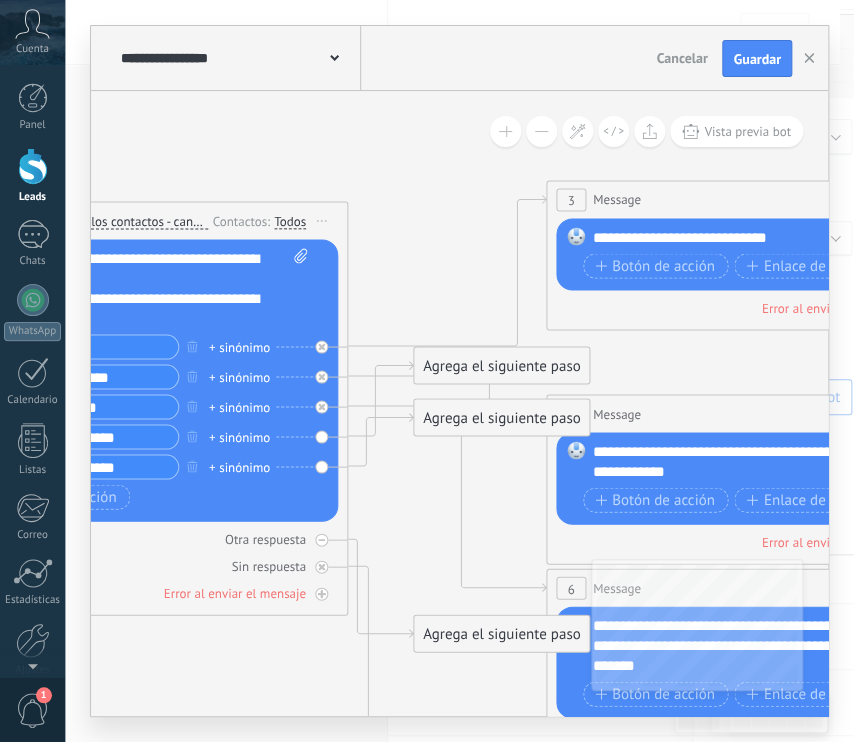 click on "**********" at bounding box center [750, 238] 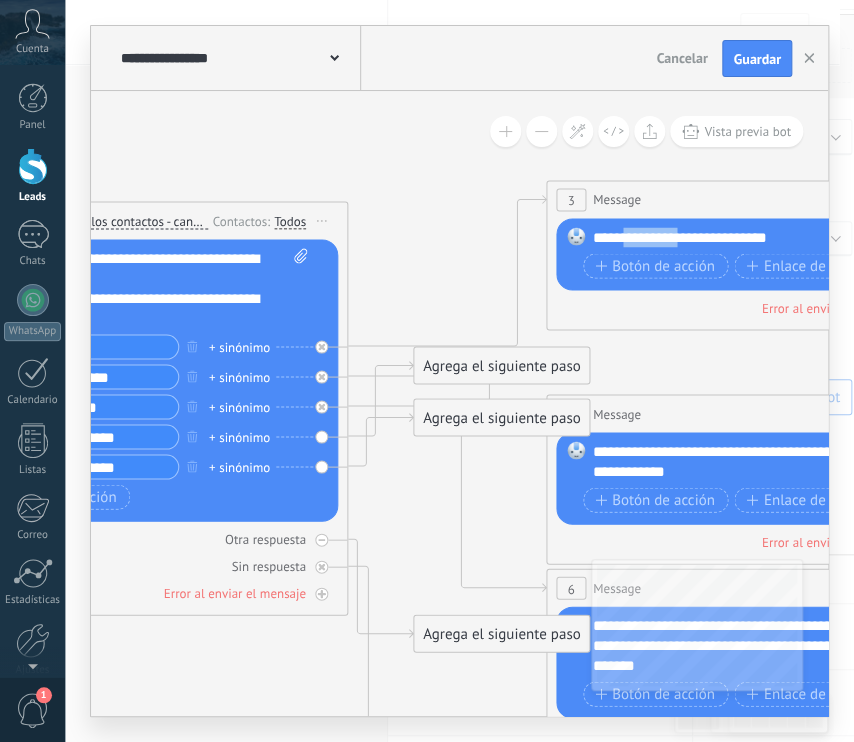 click on "**********" at bounding box center (750, 238) 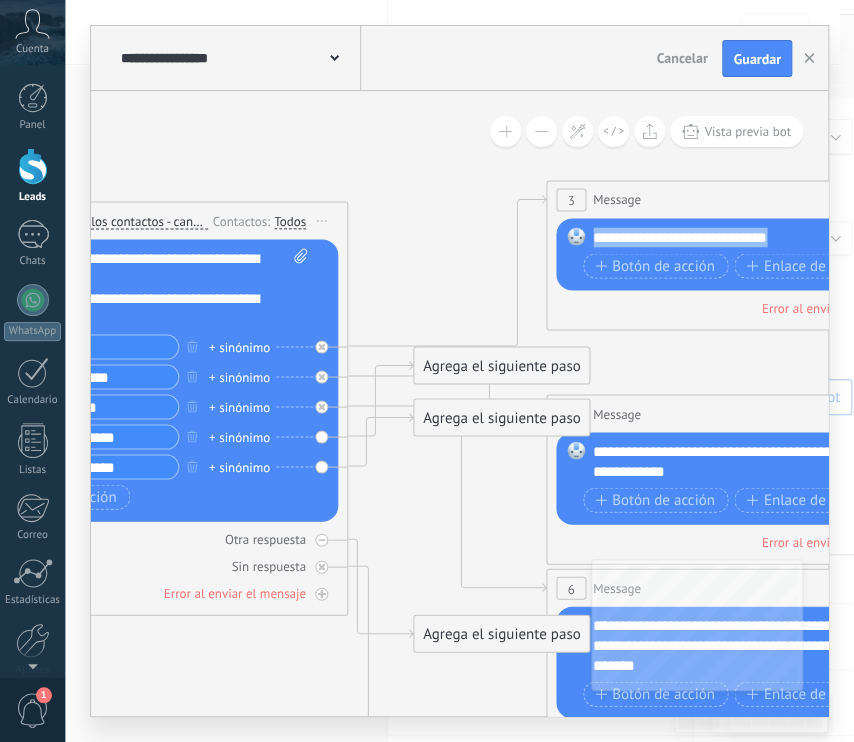 click on "**********" at bounding box center [750, 238] 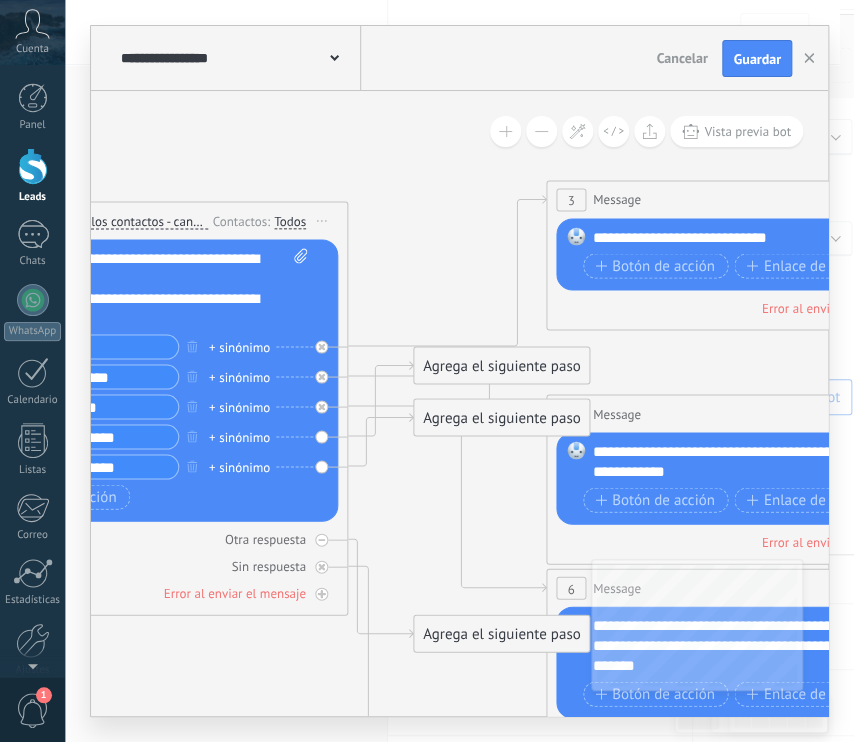 click on "**********" at bounding box center (750, 238) 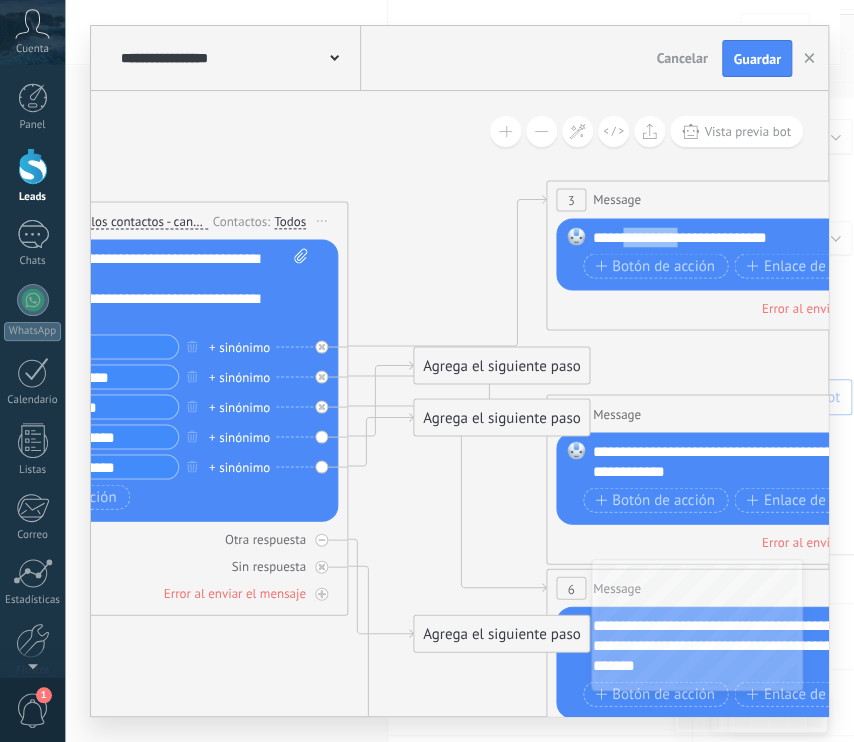 click on "**********" at bounding box center (750, 238) 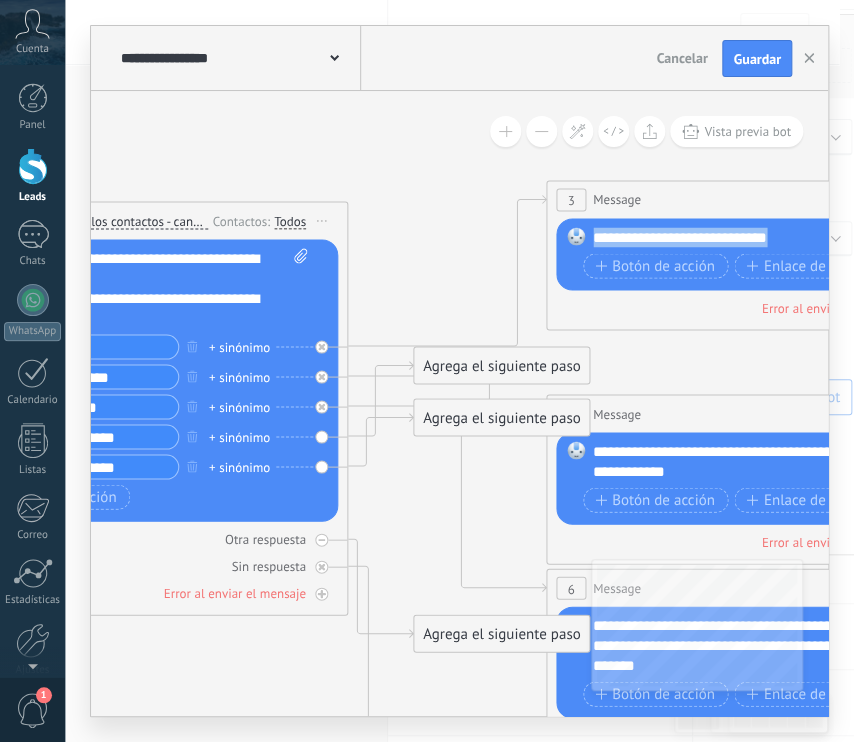 click on "**********" at bounding box center [750, 238] 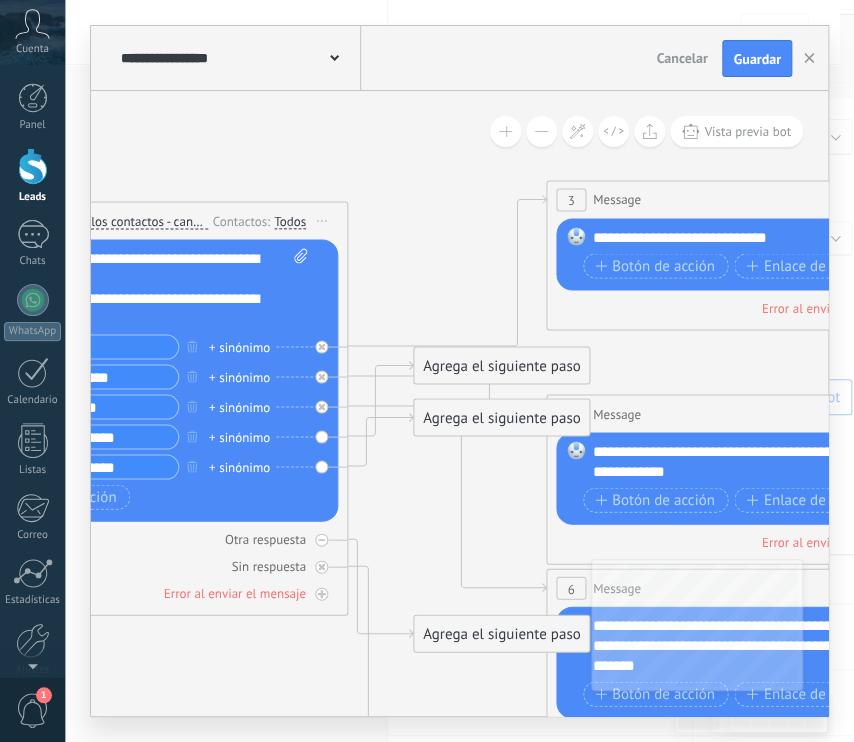 click on "**********" at bounding box center (459, 371) 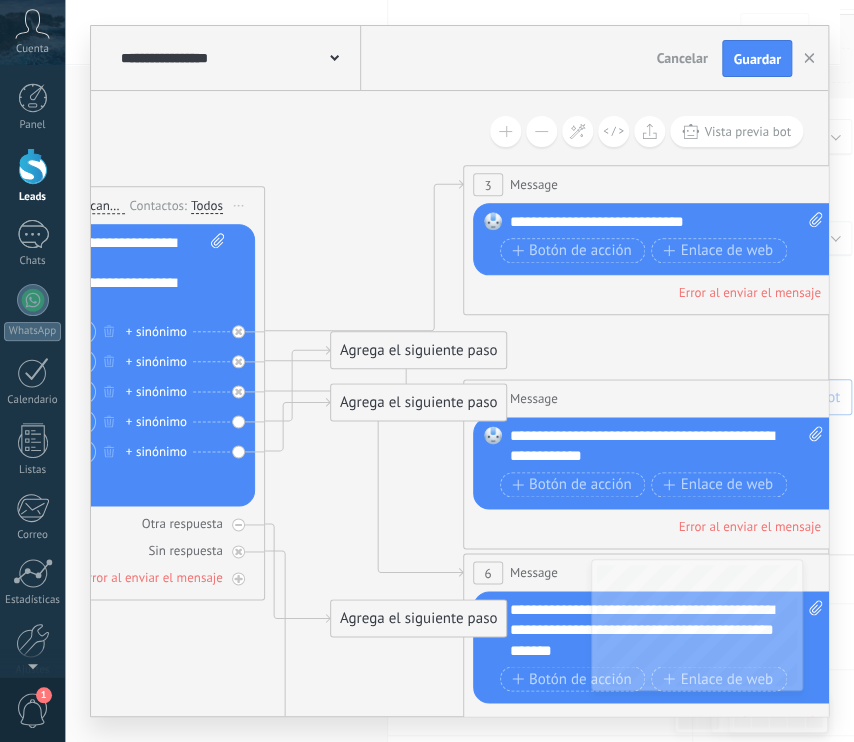 drag, startPoint x: 433, startPoint y: 305, endPoint x: 350, endPoint y: 290, distance: 84.34453 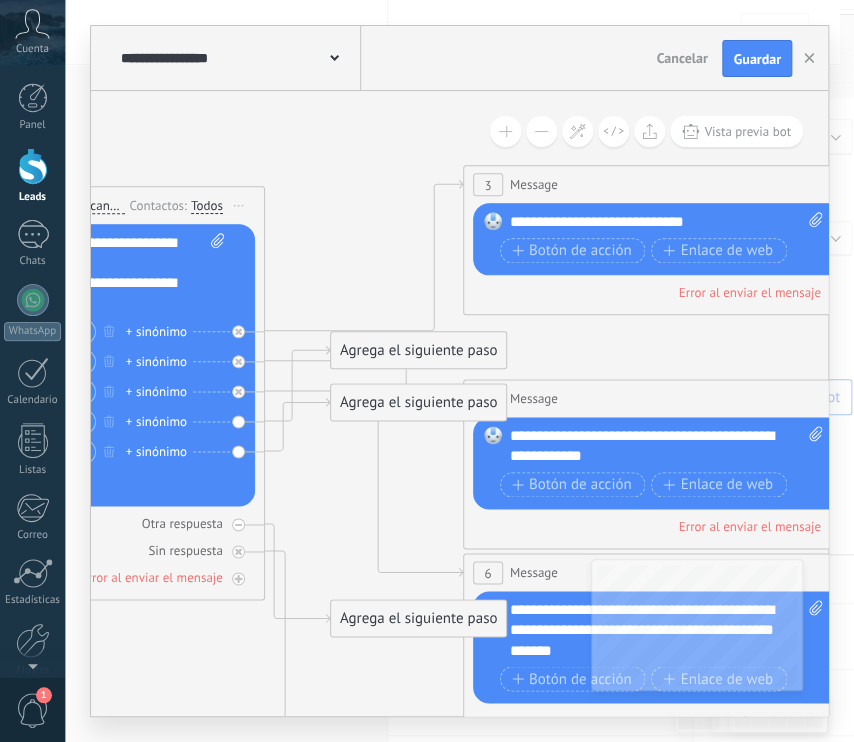click 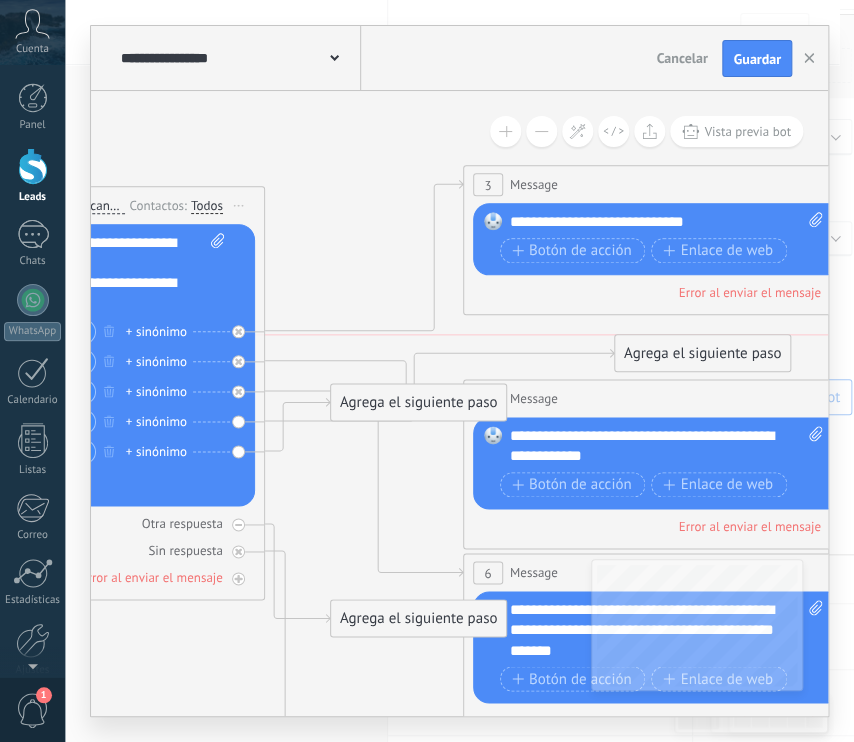 drag, startPoint x: 344, startPoint y: 355, endPoint x: 628, endPoint y: 357, distance: 284.00705 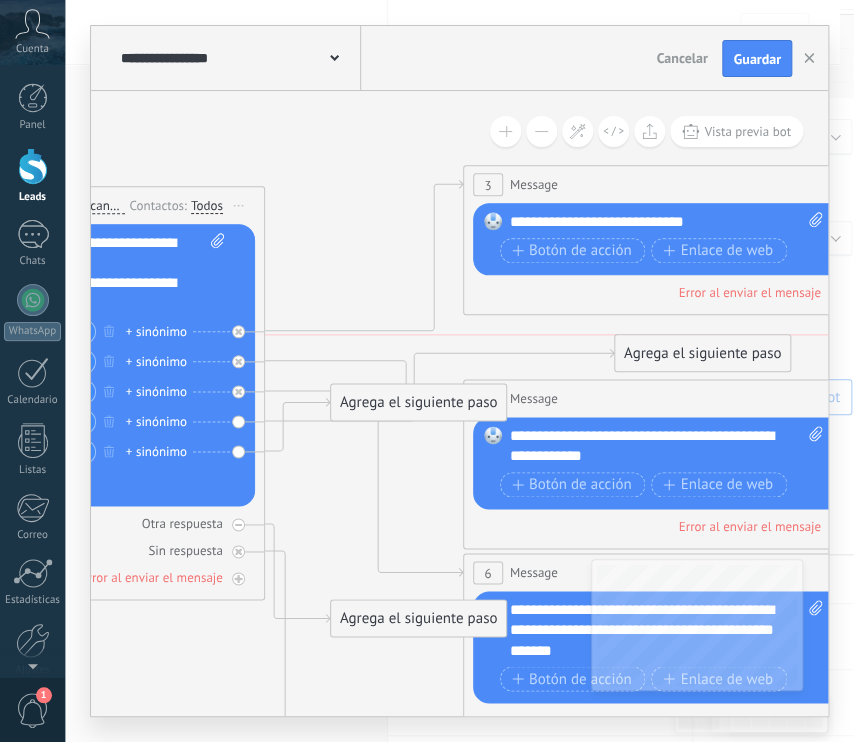 click on "Agrega el siguiente paso" at bounding box center (702, 354) 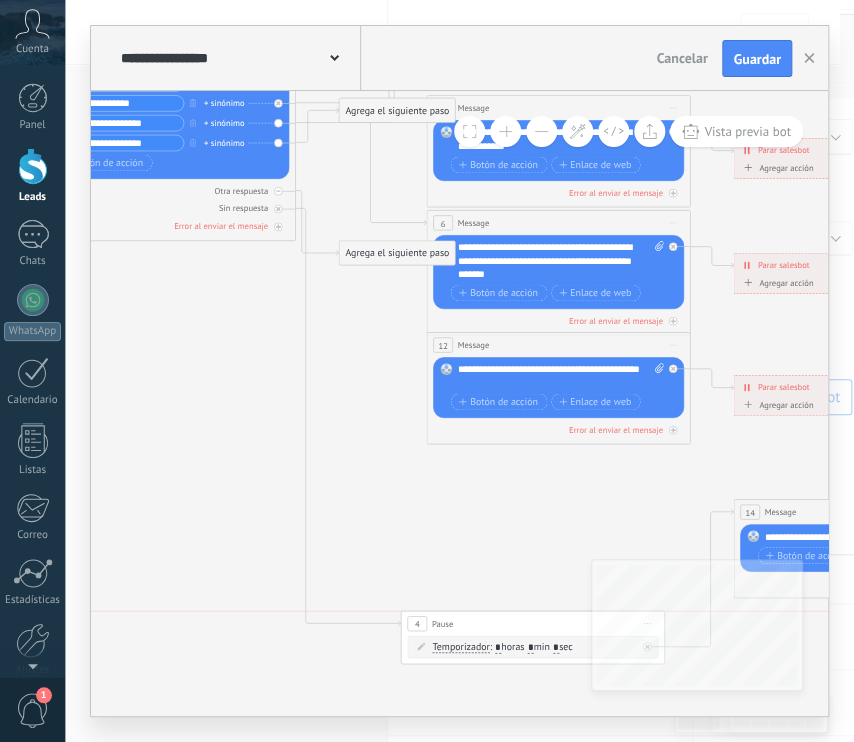 drag, startPoint x: 514, startPoint y: 483, endPoint x: 489, endPoint y: 538, distance: 60.41523 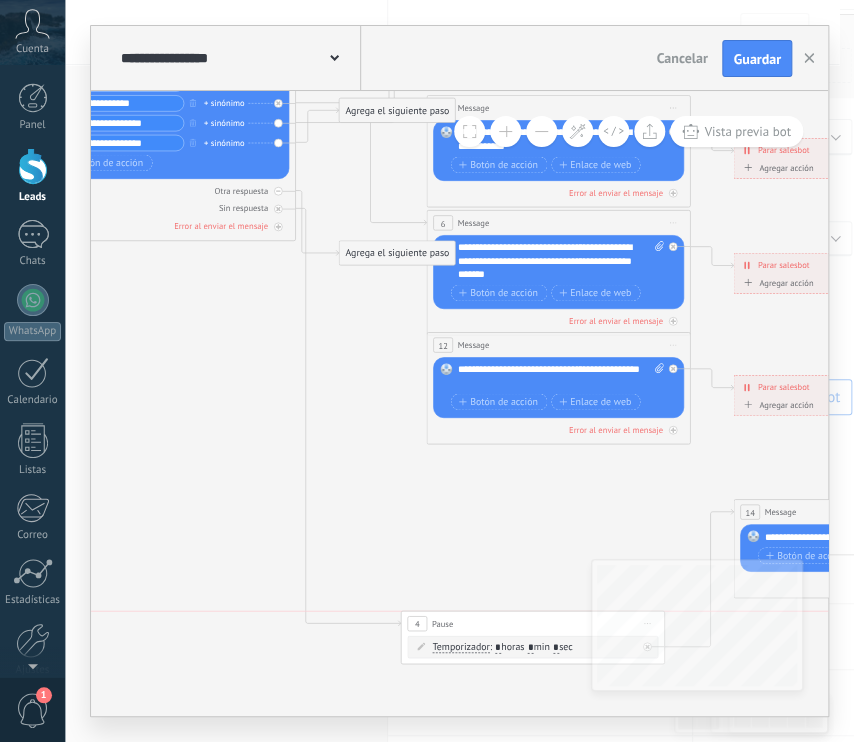 click on "4
Pause
*****
Iniciar vista previa aquí
Cambiar nombre
Duplicar
[GEOGRAPHIC_DATA]
Temporizador
Temporizador
*" at bounding box center [533, 637] 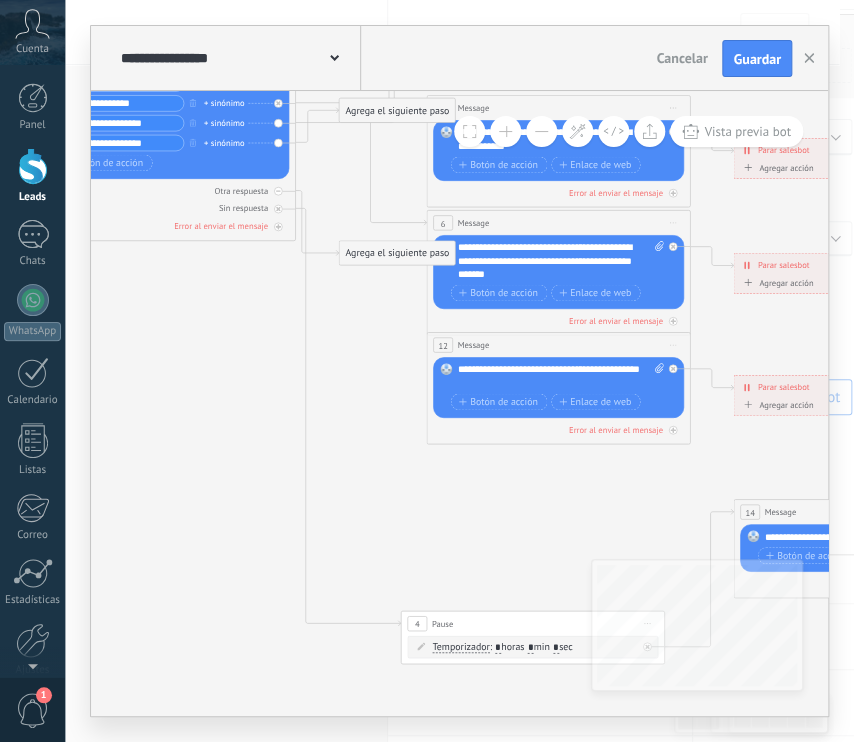 drag, startPoint x: 480, startPoint y: 423, endPoint x: 486, endPoint y: 451, distance: 28.635643 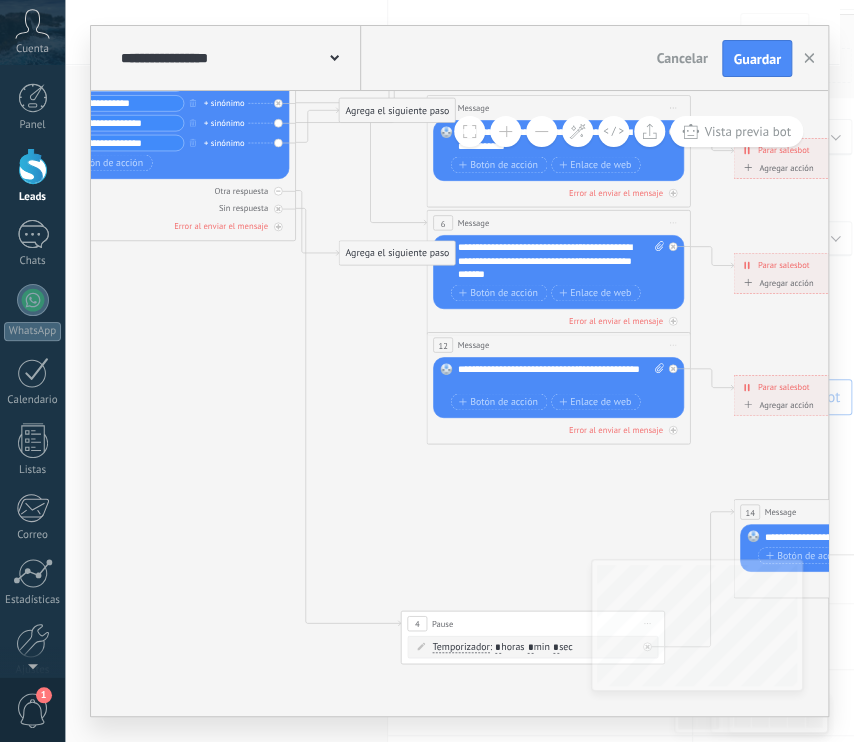 click on "**********" at bounding box center (-110, -75) 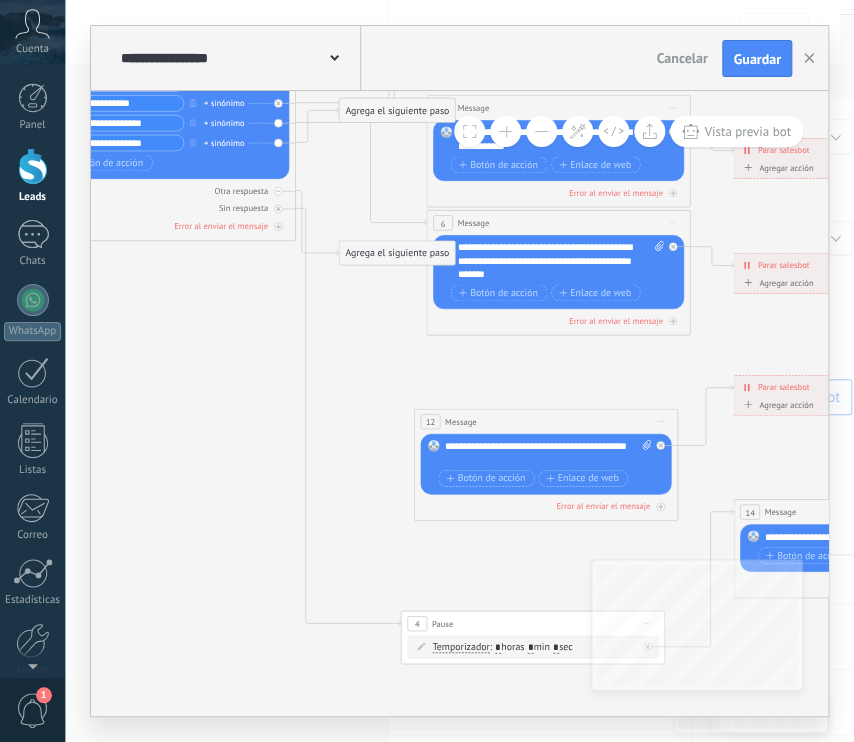 drag, startPoint x: 500, startPoint y: 350, endPoint x: 488, endPoint y: 427, distance: 77.92946 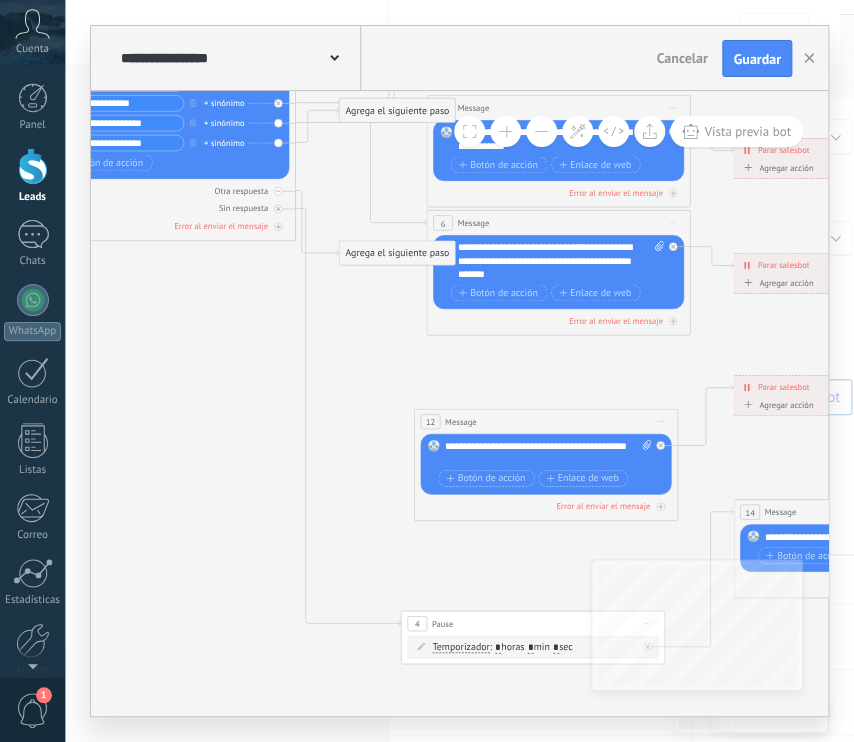 click on "12
Message
*******
(a):
Todos los contactos - canales seleccionados
Todos los contactos - canales seleccionados
Todos los contactos - canal primario
Contacto principal - canales seleccionados
Contacto principal - canal primario
Todos los contactos - canales seleccionados
Todos los contactos - canales seleccionados
Todos los contactos - canal primario" at bounding box center (545, 422) 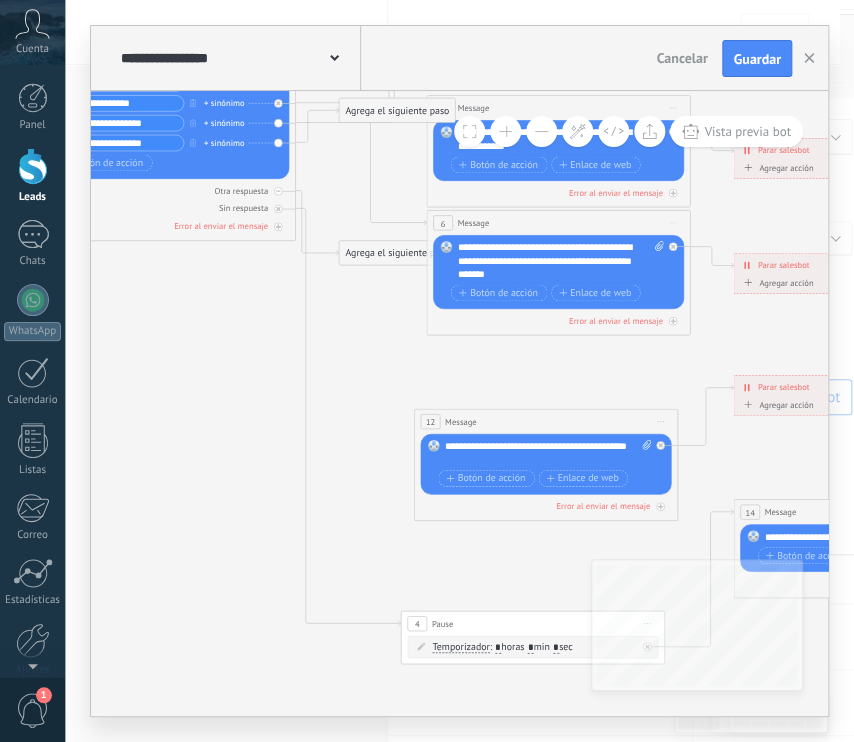 drag, startPoint x: 541, startPoint y: 315, endPoint x: 522, endPoint y: 367, distance: 55.362442 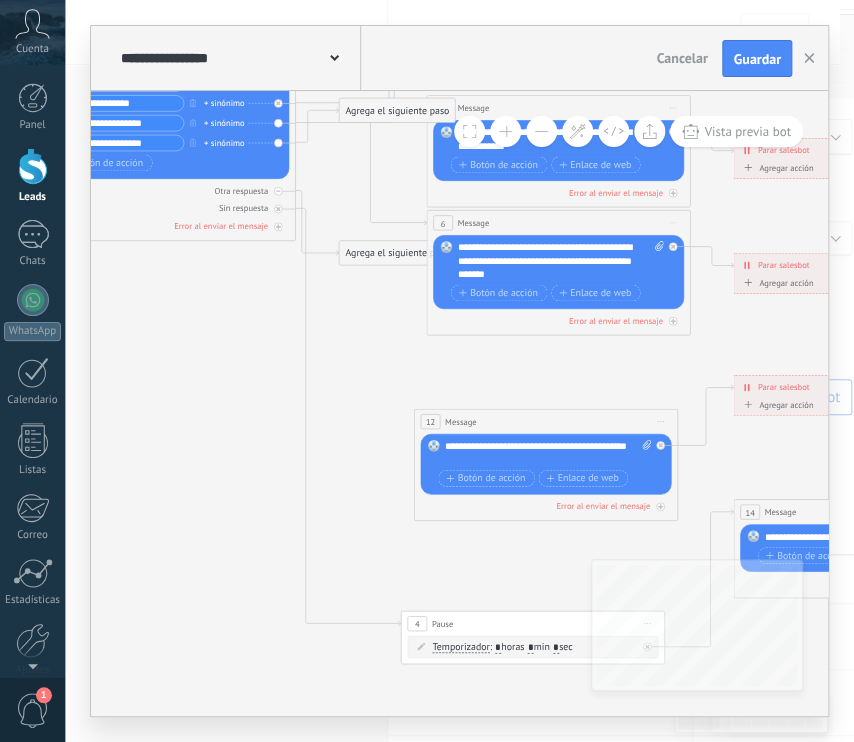 click on "**********" at bounding box center [-110, -75] 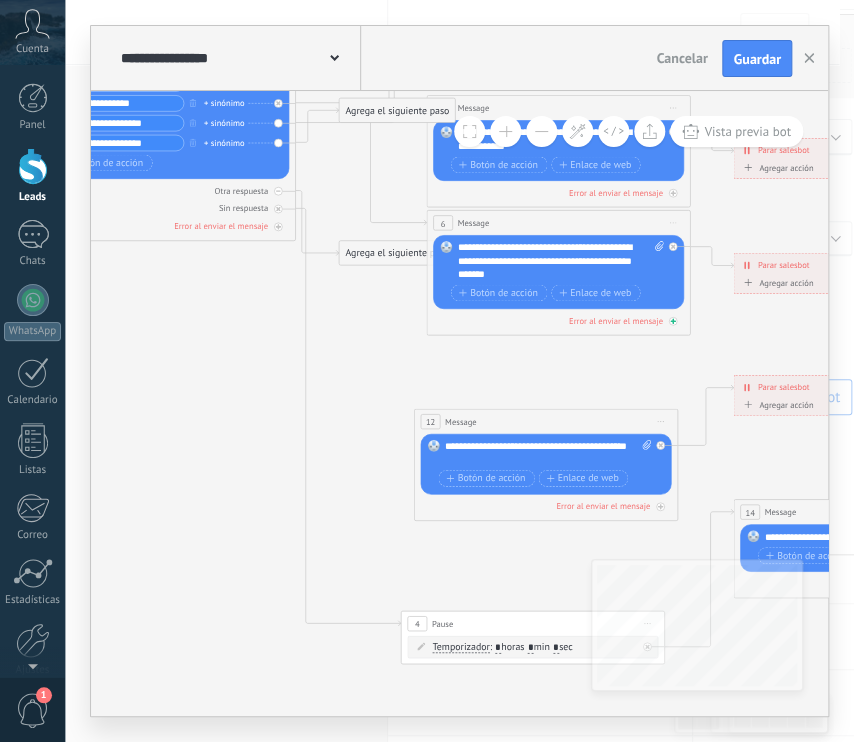drag, startPoint x: 584, startPoint y: 271, endPoint x: 564, endPoint y: 318, distance: 51.078373 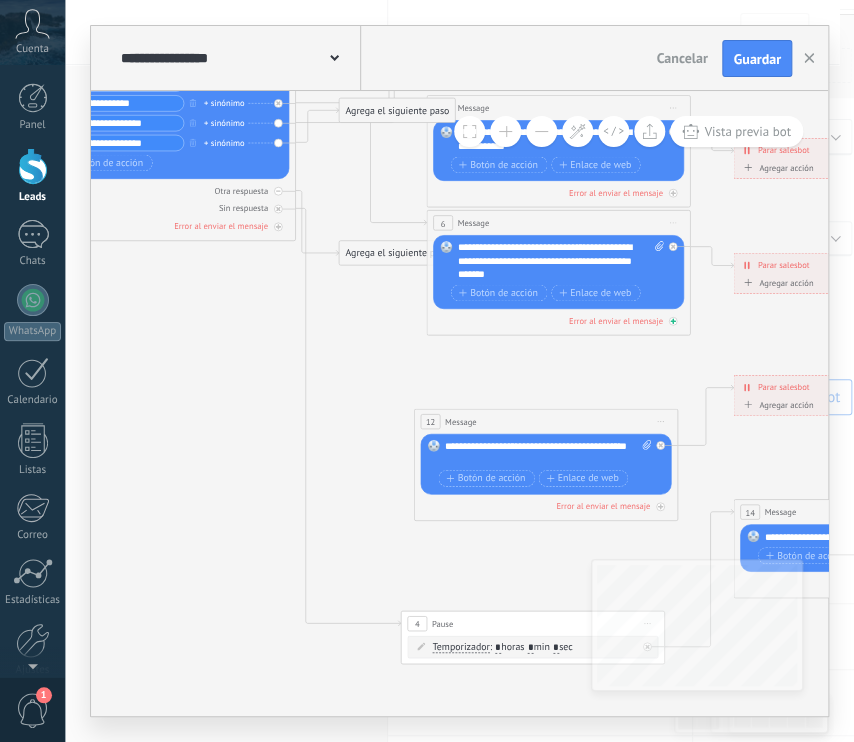 click on "6
Message
*******
(a):
Todos los contactos - canales seleccionados
Todos los contactos - canales seleccionados
Todos los contactos - canal primario
Contacto principal - canales seleccionados
Contacto principal - canal primario
Todos los contactos - canales seleccionados
Todos los contactos - canales seleccionados
Todos los contactos - canal primario" at bounding box center (558, 272) 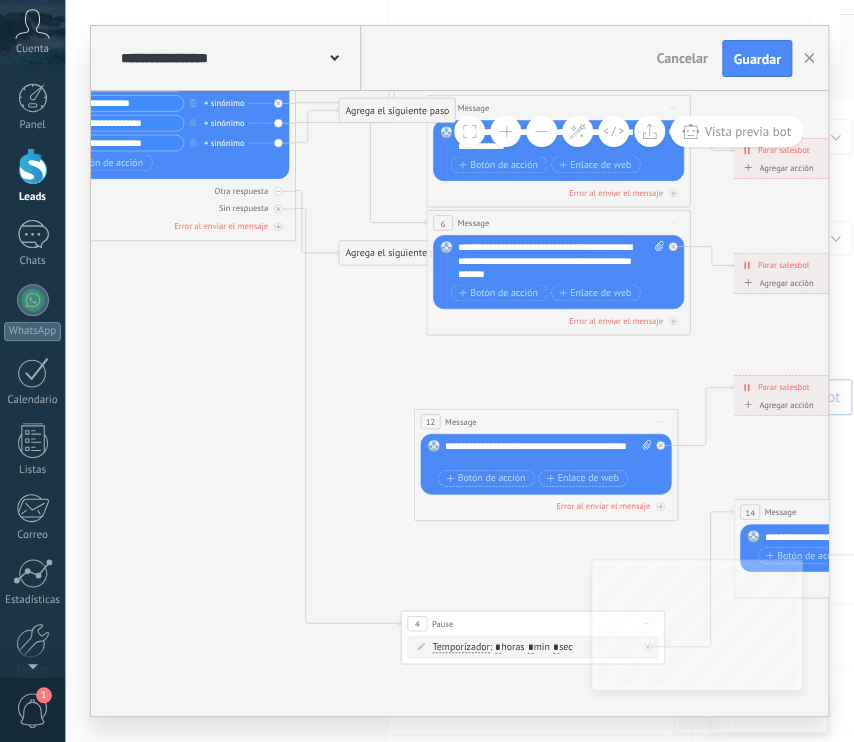 drag, startPoint x: 538, startPoint y: 325, endPoint x: 516, endPoint y: 409, distance: 86.833176 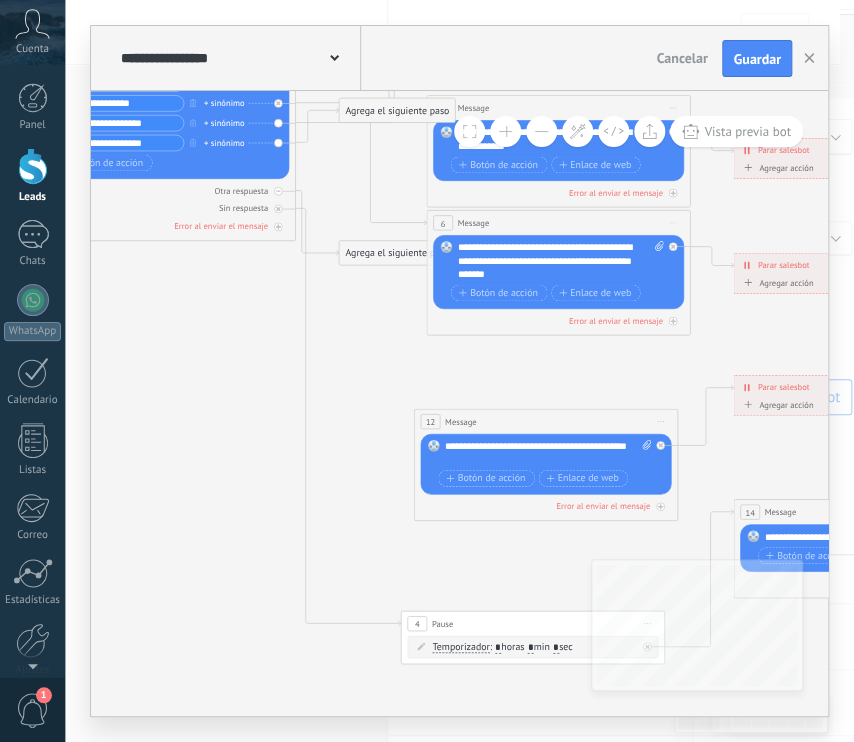 click on "**********" at bounding box center (-110, -75) 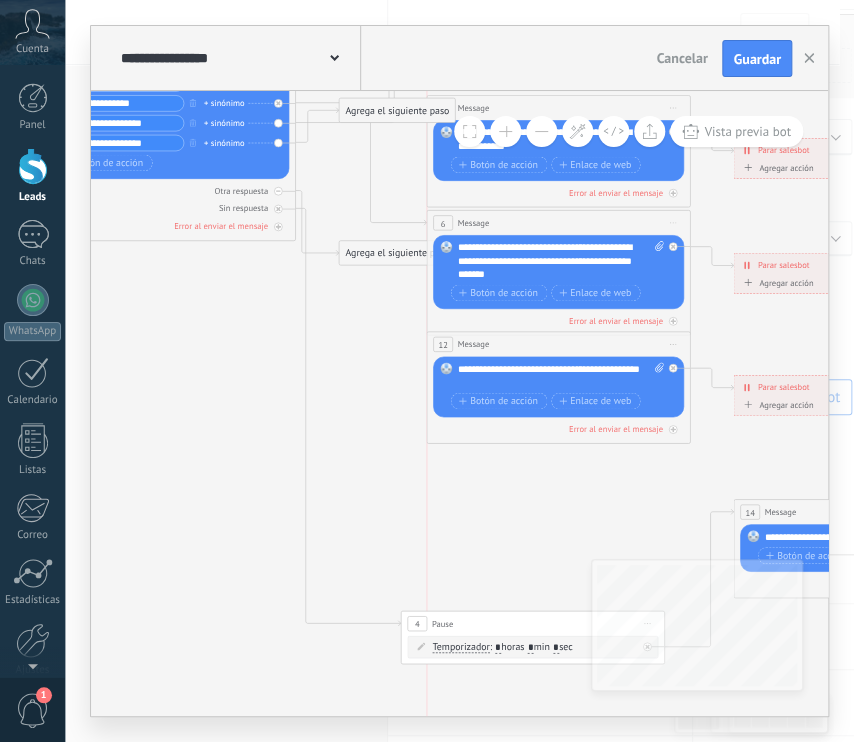 drag, startPoint x: 497, startPoint y: 417, endPoint x: 506, endPoint y: 342, distance: 75.53807 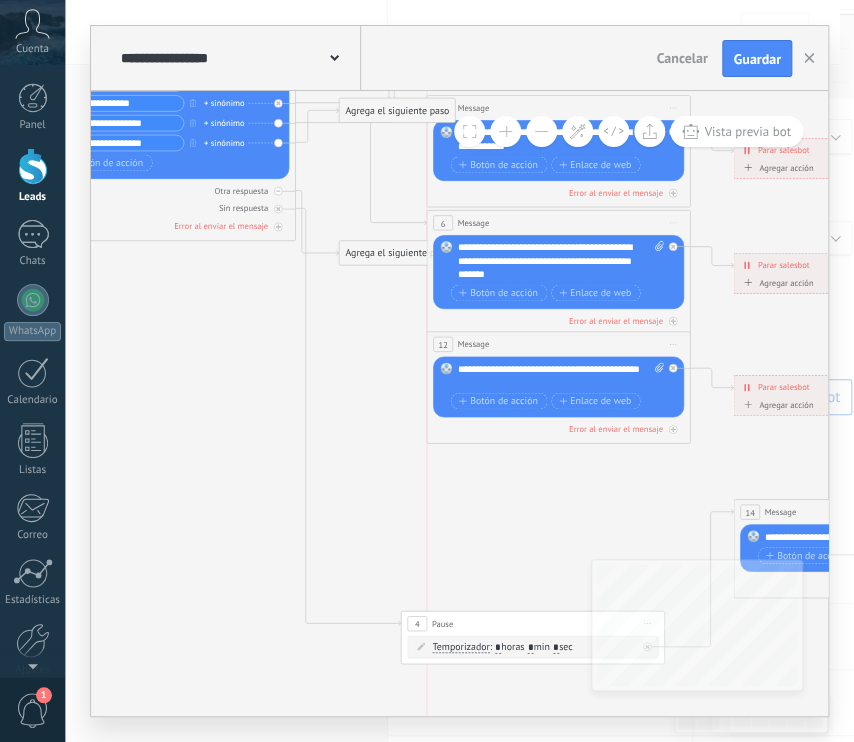 click on "12
Message
*******
(a):
Todos los contactos - canales seleccionados
Todos los contactos - canales seleccionados
Todos los contactos - canal primario
Contacto principal - canales seleccionados
Contacto principal - canal primario
Todos los contactos - canales seleccionados
Todos los contactos - canales seleccionados
Todos los contactos - canal primario" at bounding box center [558, 344] 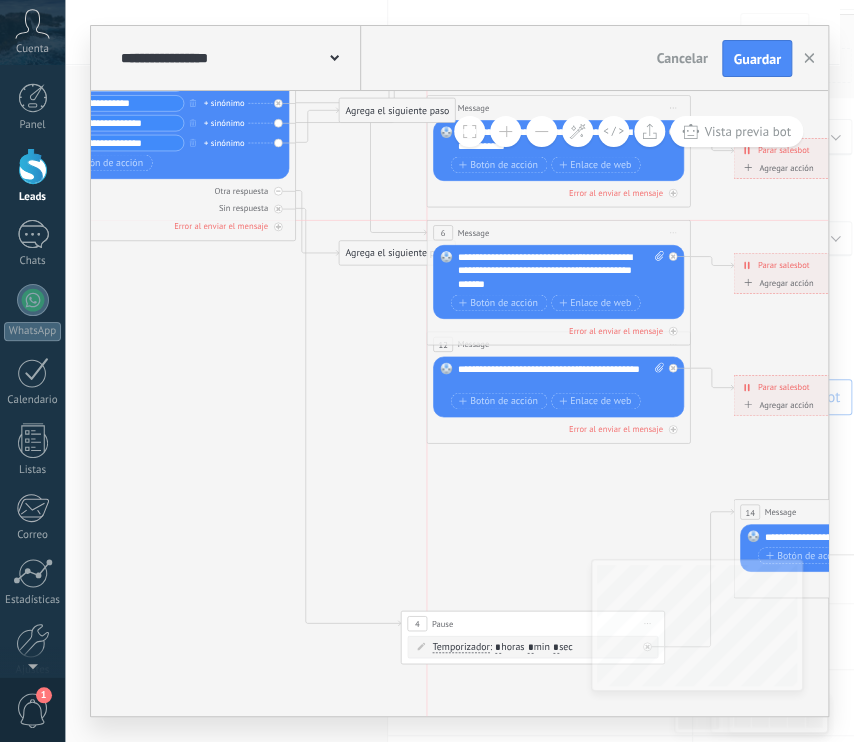 drag, startPoint x: 513, startPoint y: 228, endPoint x: 508, endPoint y: 241, distance: 13.928389 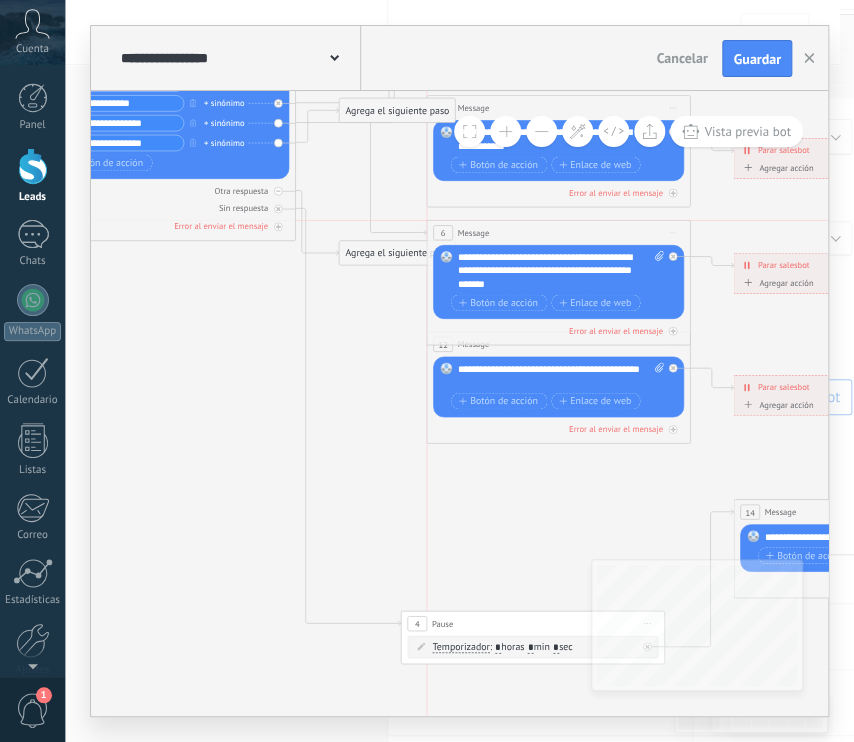click on "6
Message
*******
(a):
Todos los contactos - canales seleccionados
Todos los contactos - canales seleccionados
Todos los contactos - canal primario
Contacto principal - canales seleccionados
Contacto principal - canal primario
Todos los contactos - canales seleccionados
Todos los contactos - canales seleccionados
Todos los contactos - canal primario" at bounding box center [558, 233] 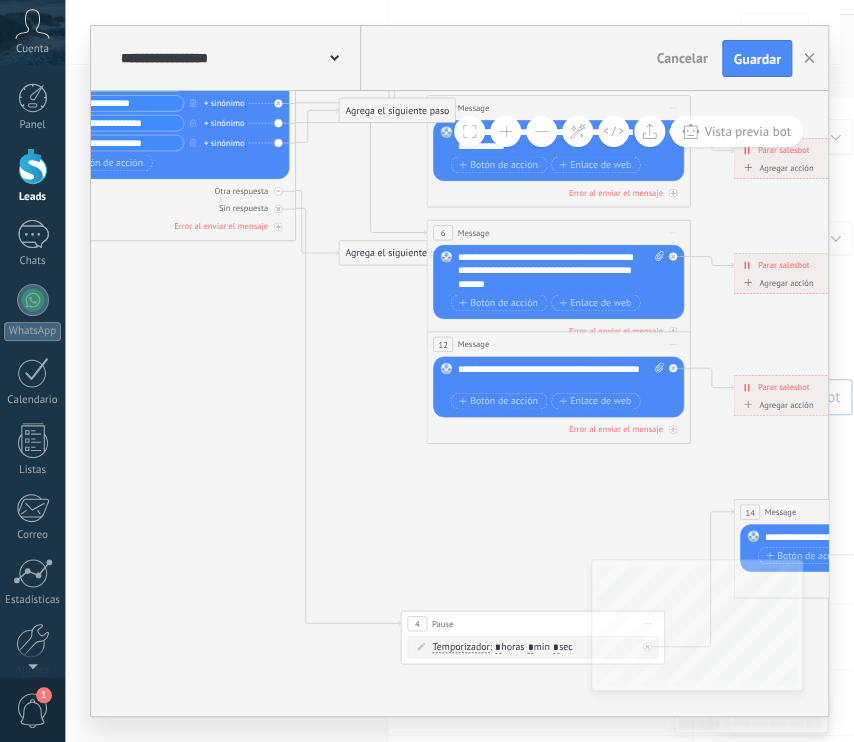 drag, startPoint x: 498, startPoint y: 436, endPoint x: 496, endPoint y: 463, distance: 27.073973 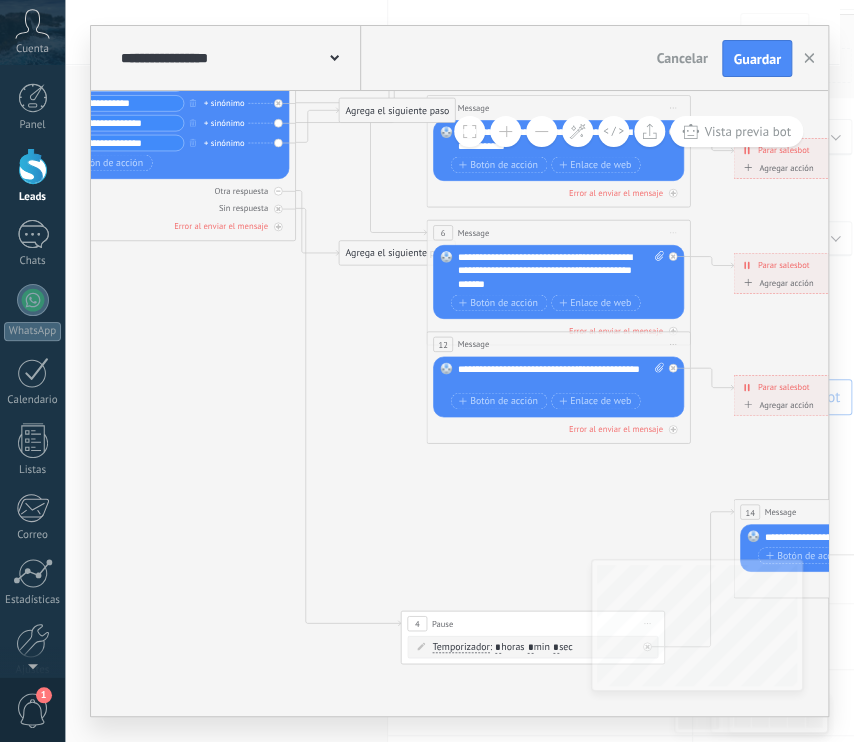 click on "**********" at bounding box center (-110, -75) 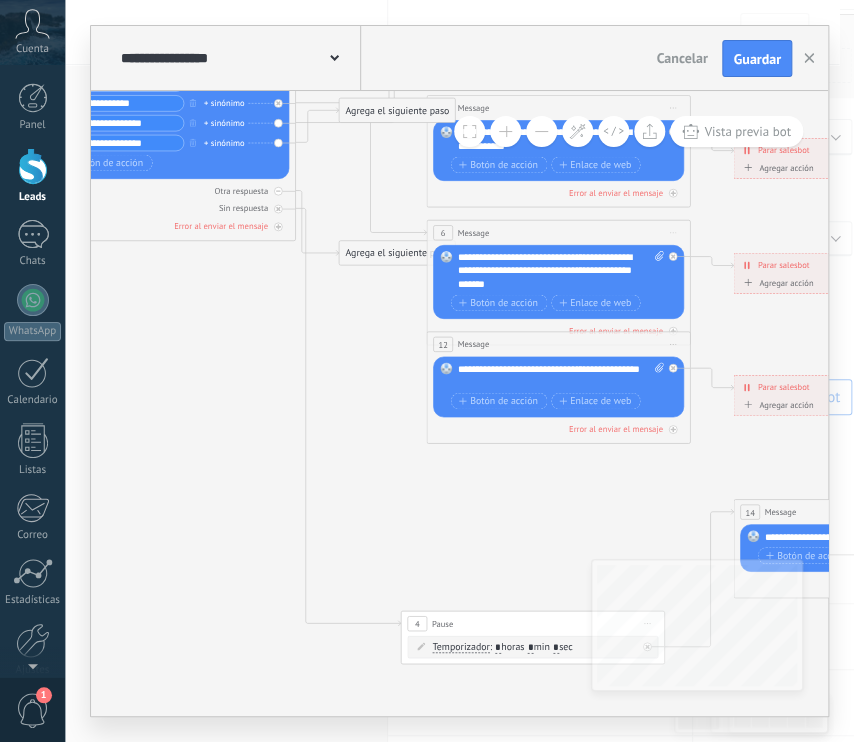 drag, startPoint x: 503, startPoint y: 427, endPoint x: 512, endPoint y: 461, distance: 35.17101 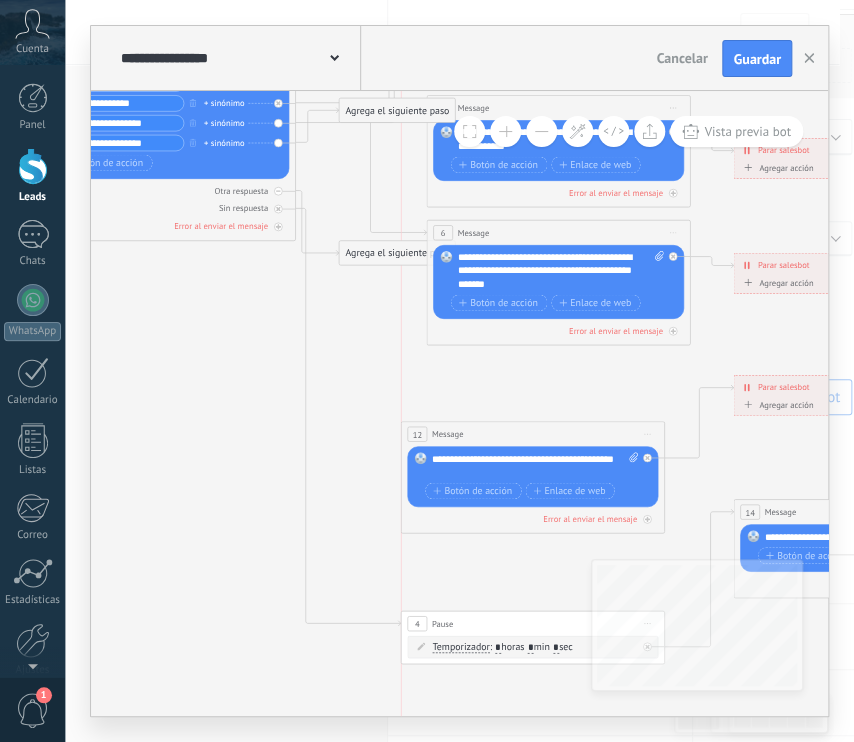 drag, startPoint x: 551, startPoint y: 353, endPoint x: 528, endPoint y: 443, distance: 92.89241 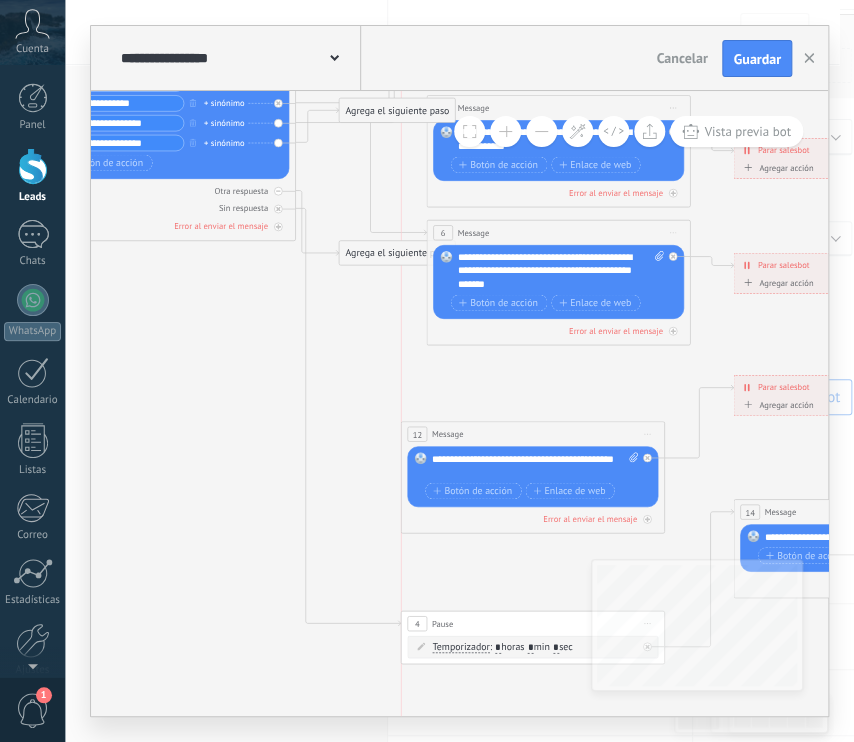 click on "12
Message
*******
(a):
Todos los contactos - canales seleccionados
Todos los contactos - canales seleccionados
Todos los contactos - canal primario
Contacto principal - canales seleccionados
Contacto principal - canal primario
Todos los contactos - canales seleccionados
Todos los contactos - canales seleccionados
Todos los contactos - canal primario" at bounding box center (532, 434) 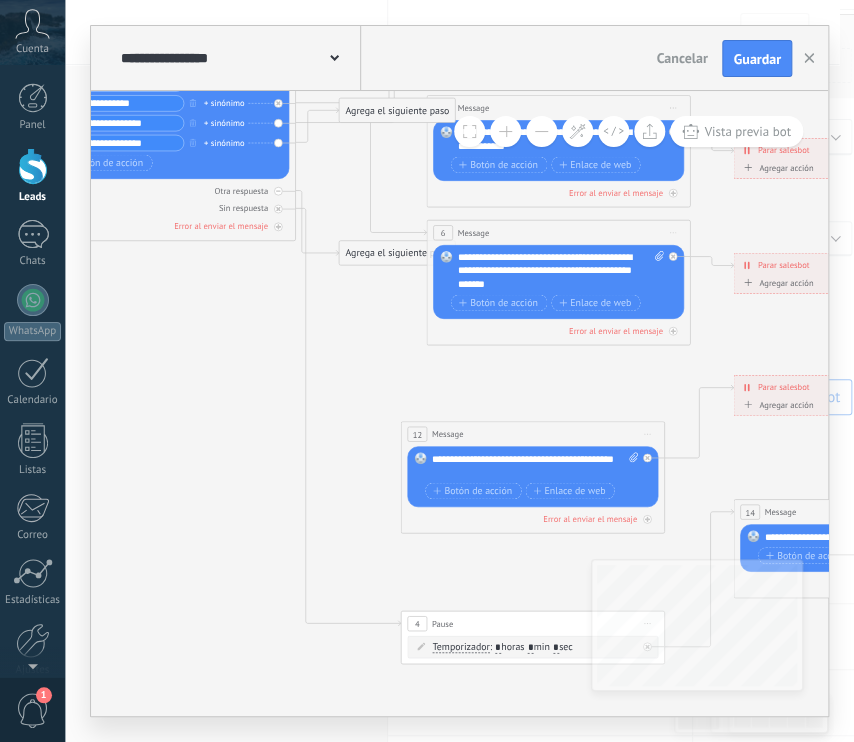 click on "6
Message
*******
(a):
Todos los contactos - canales seleccionados
Todos los contactos - canales seleccionados
Todos los contactos - canal primario
Contacto principal - canales seleccionados
Contacto principal - canal primario
Todos los contactos - canales seleccionados
Todos los contactos - canales seleccionados
Todos los contactos - canal primario" at bounding box center (558, 282) 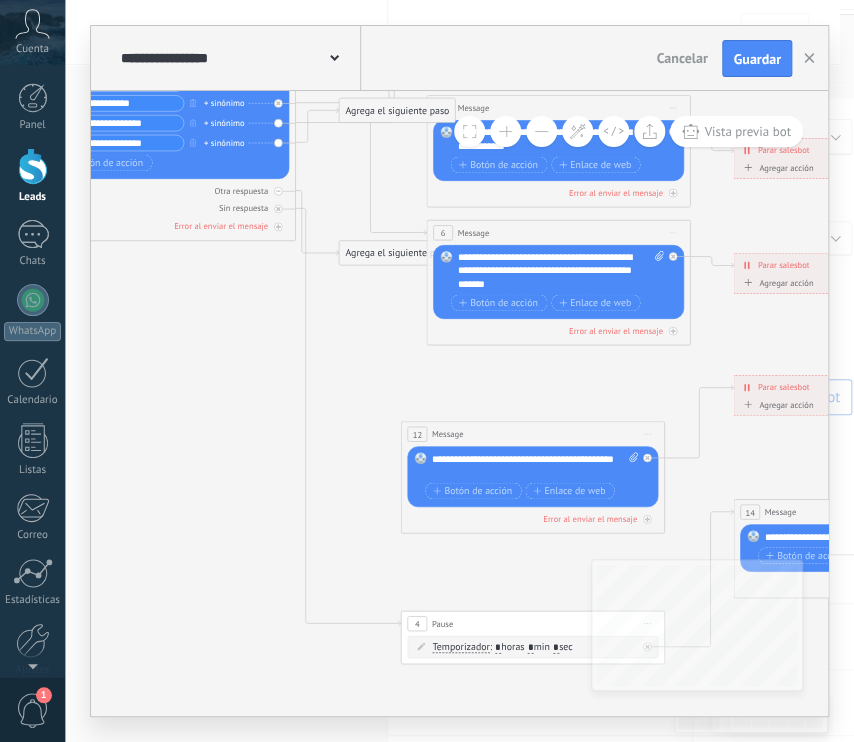 drag, startPoint x: 514, startPoint y: 333, endPoint x: 487, endPoint y: 398, distance: 70.38466 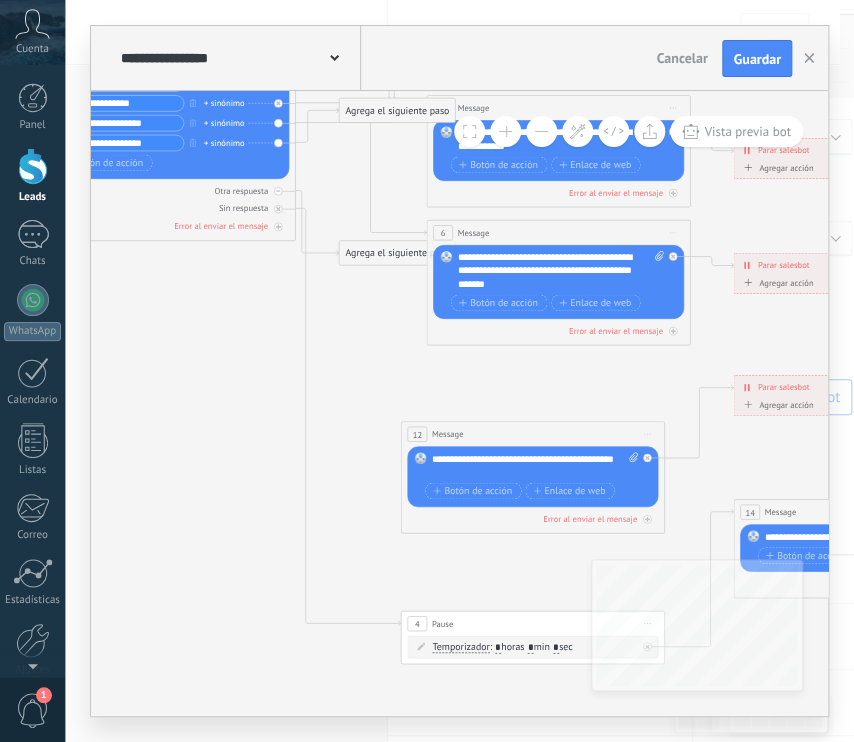click on "**********" at bounding box center (-110, -75) 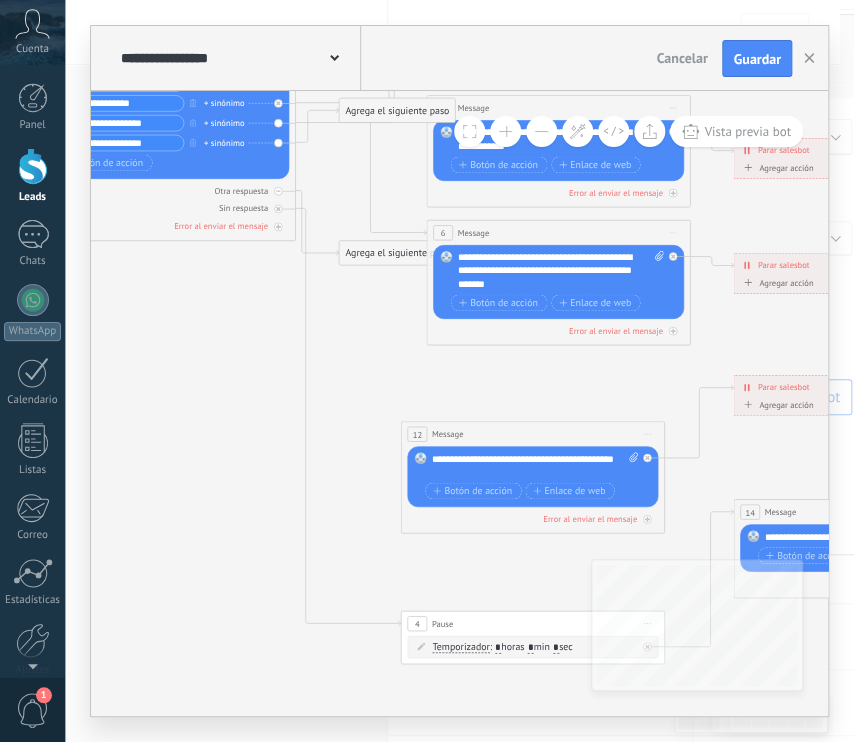 click on "6
Message
*******
(a):
Todos los contactos - canales seleccionados
Todos los contactos - canales seleccionados
Todos los contactos - canal primario
Contacto principal - canales seleccionados
Contacto principal - canal primario
Todos los contactos - canales seleccionados
Todos los contactos - canales seleccionados
Todos los contactos - canal primario" at bounding box center (558, 282) 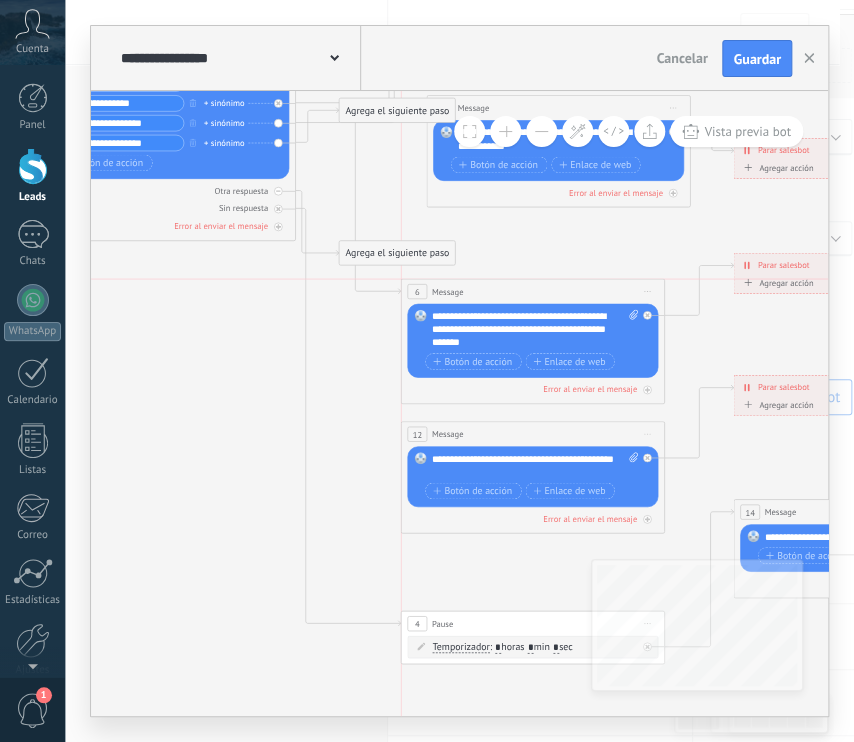 drag, startPoint x: 536, startPoint y: 238, endPoint x: 509, endPoint y: 303, distance: 70.38466 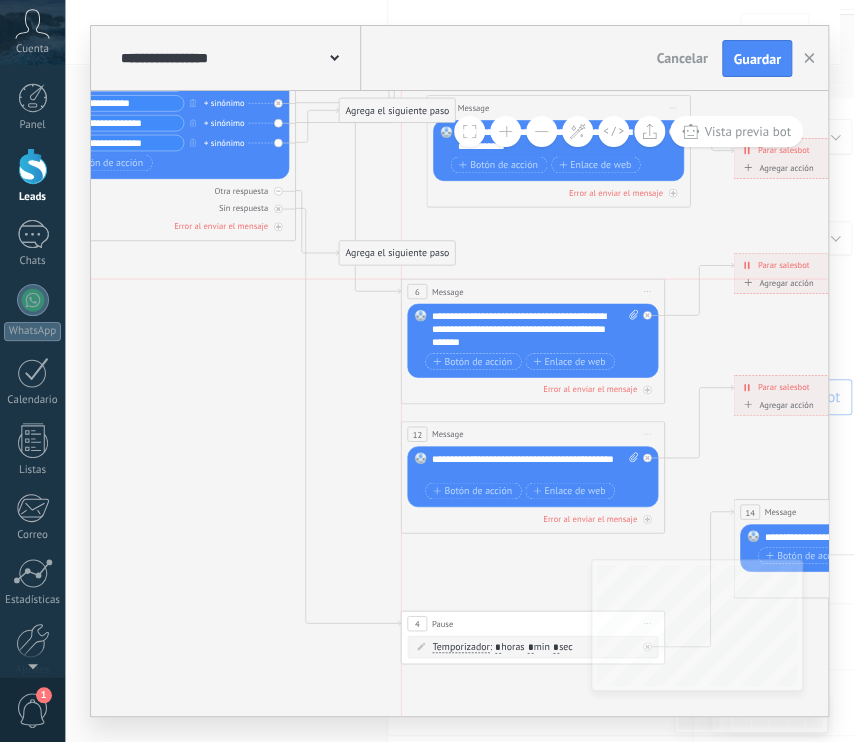 click on "6
Message
*******
(a):
Todos los contactos - canales seleccionados
Todos los contactos - canales seleccionados
Todos los contactos - canal primario
Contacto principal - canales seleccionados
Contacto principal - canal primario
Todos los contactos - canales seleccionados
Todos los contactos - canales seleccionados
Todos los contactos - canal primario" at bounding box center (532, 292) 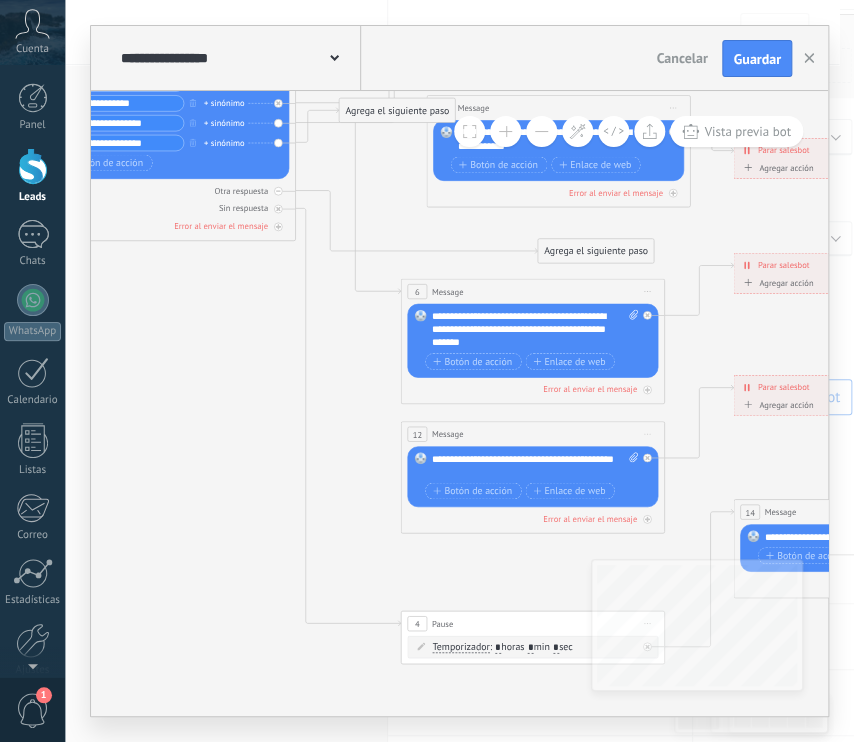drag, startPoint x: 400, startPoint y: 251, endPoint x: 599, endPoint y: 250, distance: 199.00252 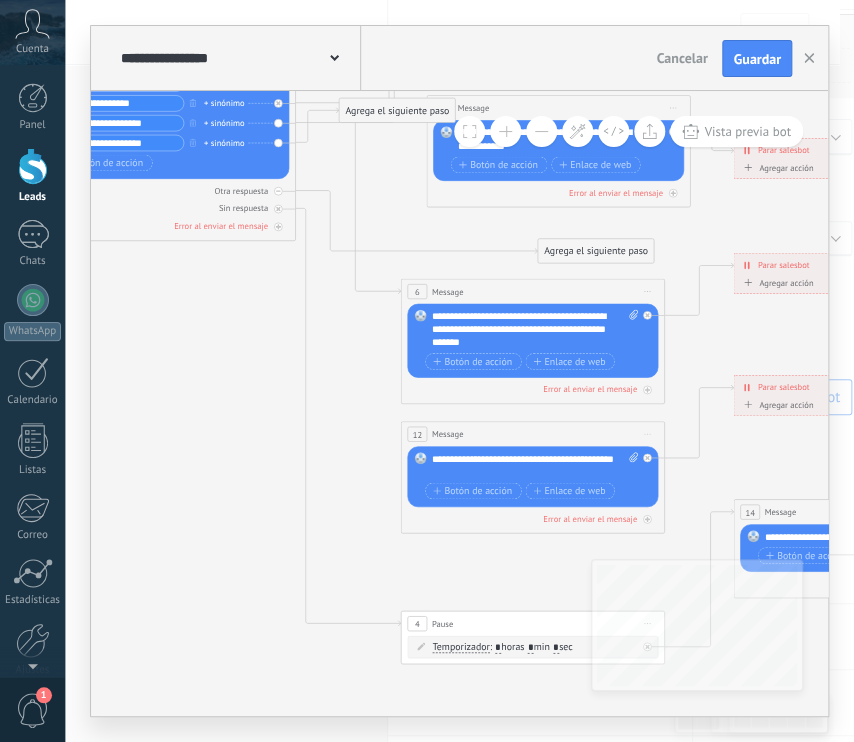 click on "Agrega el siguiente paso" at bounding box center [596, 252] 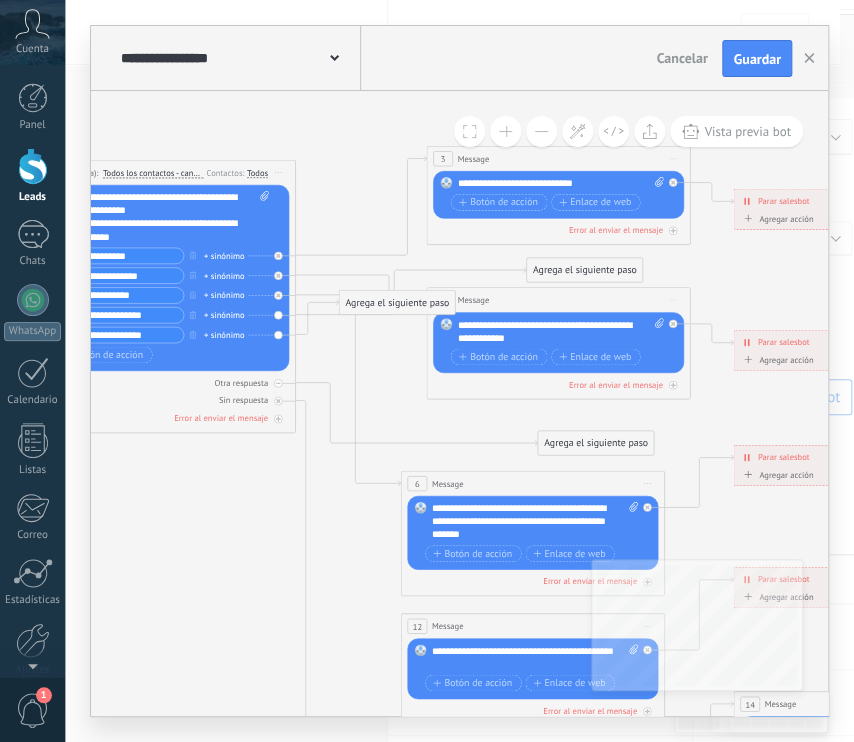 click on "**********" at bounding box center [119, 256] 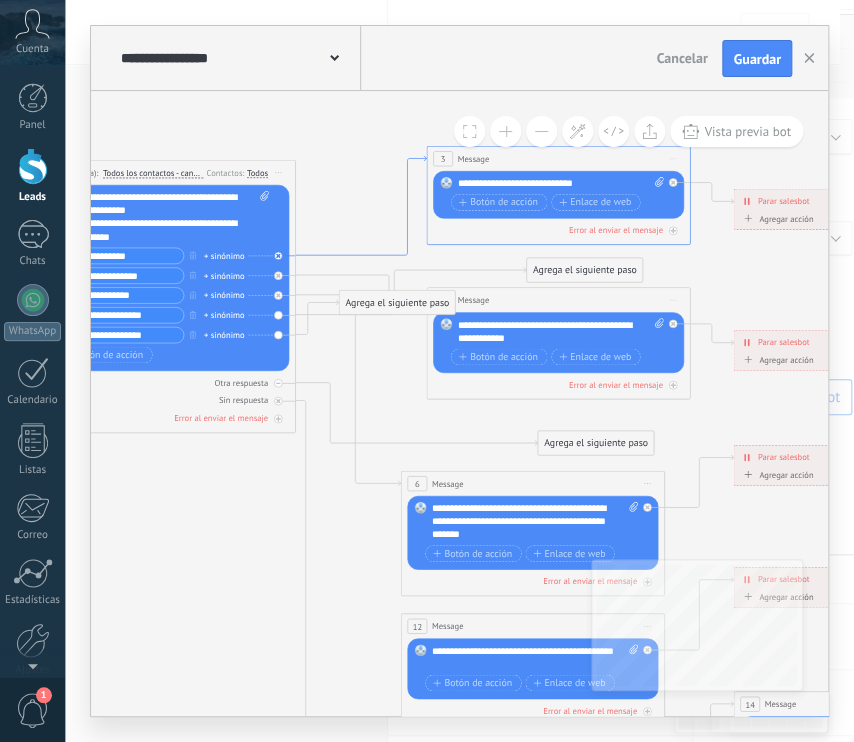 click 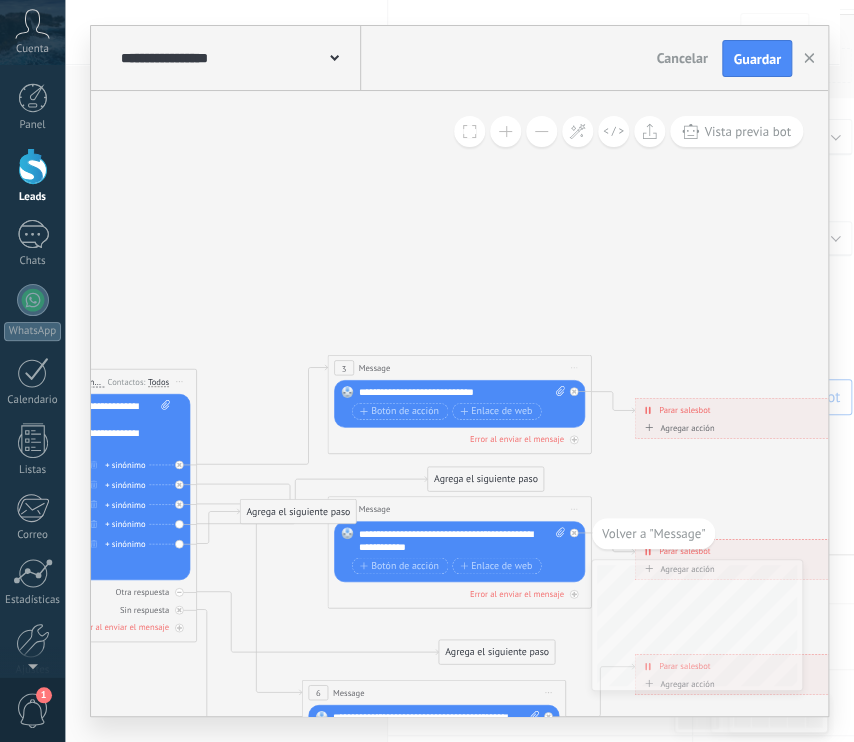click on "**********" at bounding box center (461, 392) 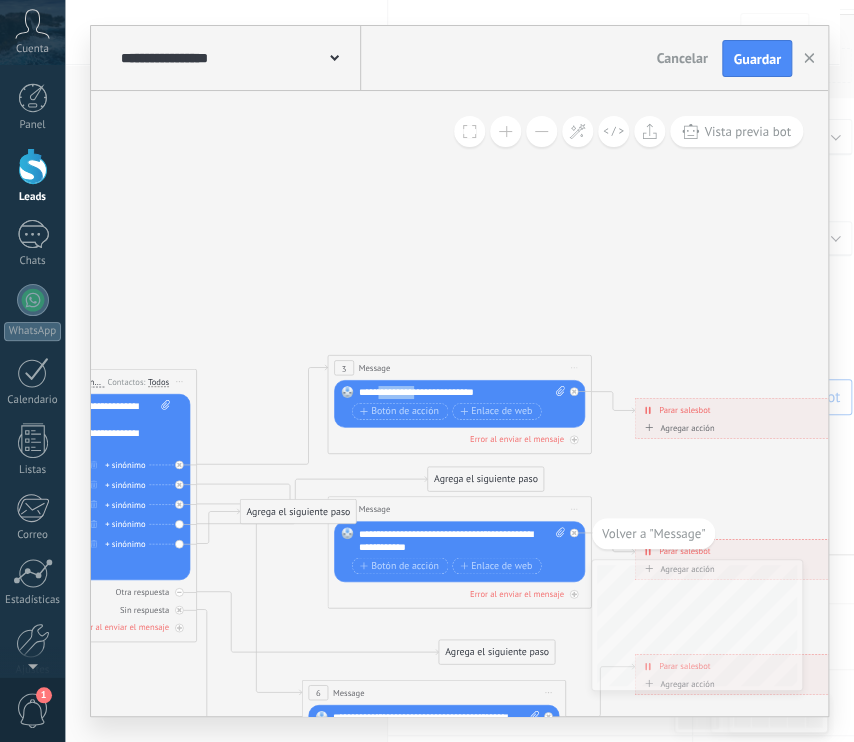 click on "**********" at bounding box center (461, 392) 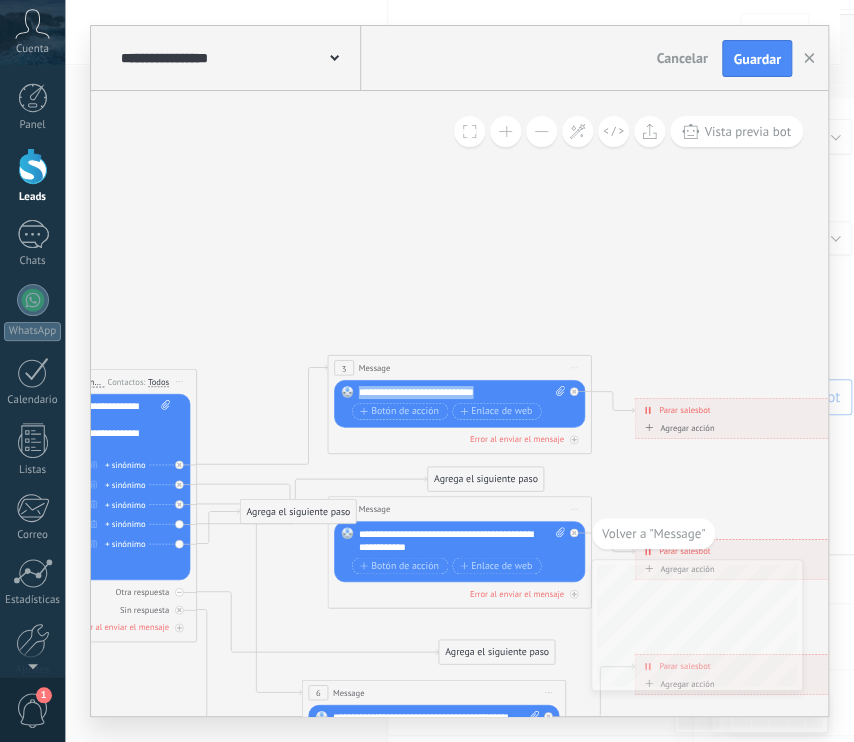 click on "**********" at bounding box center [461, 392] 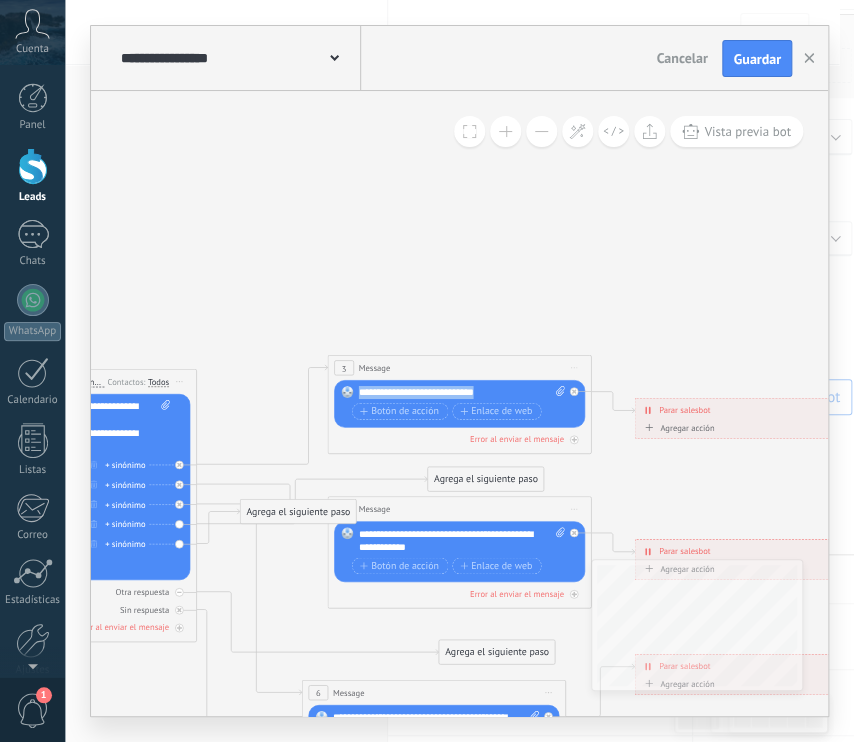 click on "Message" at bounding box center (374, 368) 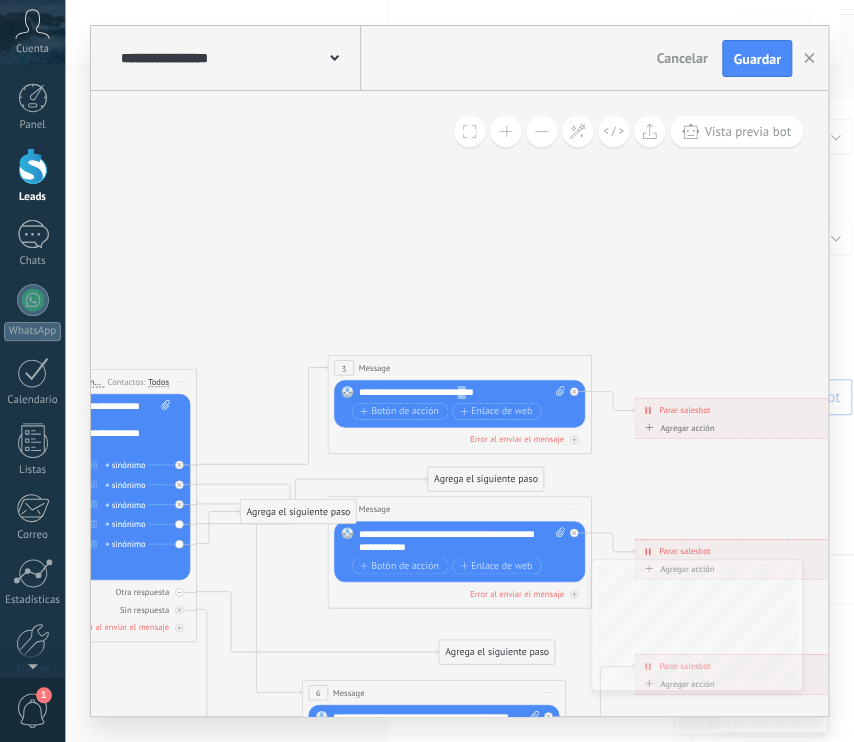 click on "**********" at bounding box center [461, 392] 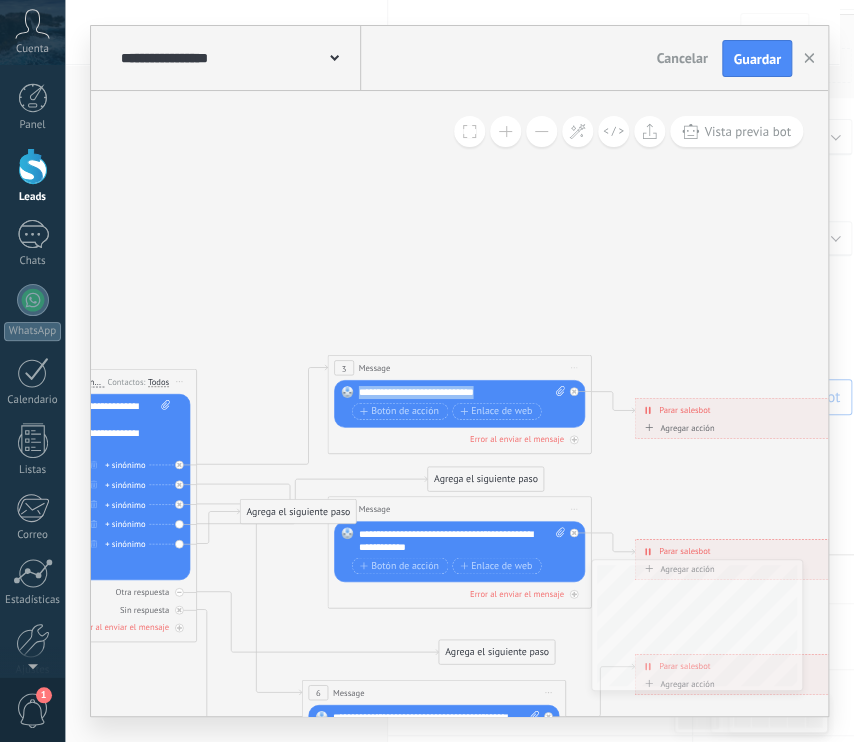 click on "**********" at bounding box center [461, 392] 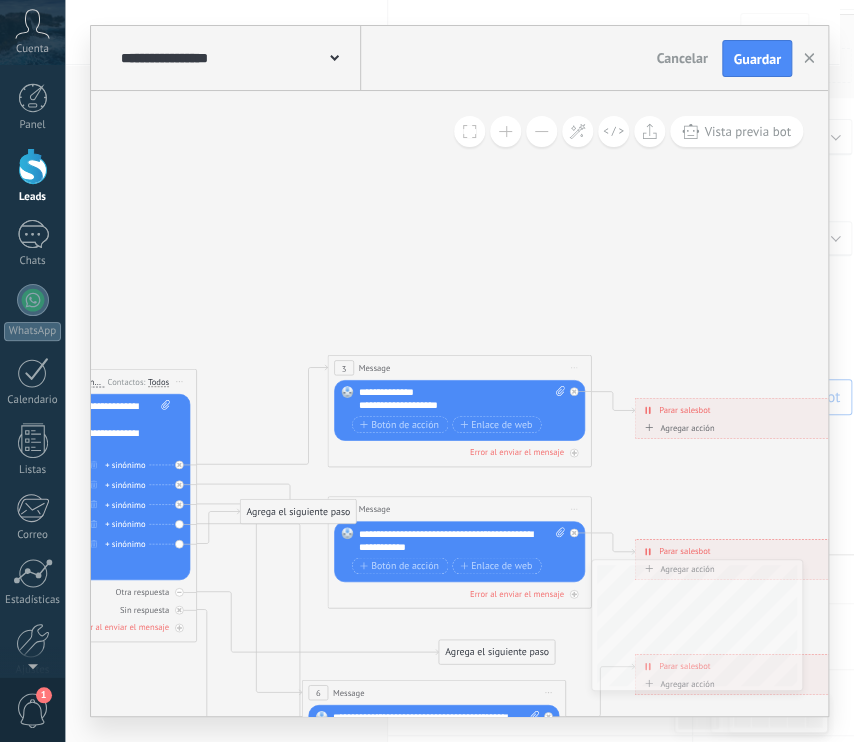 click on "**********" at bounding box center (450, 405) 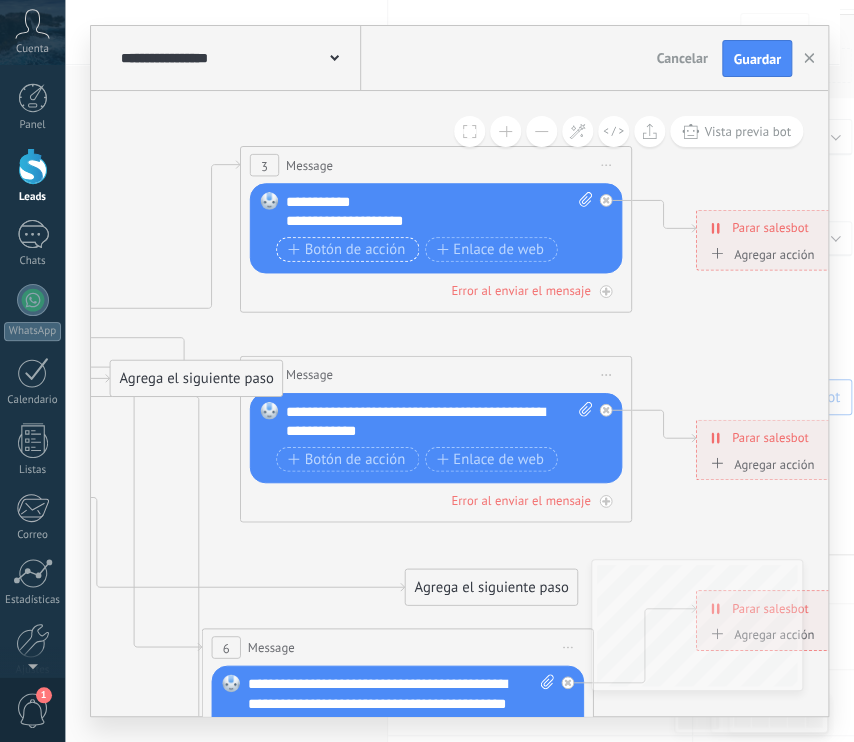 click on "Botón de acción" at bounding box center [346, 250] 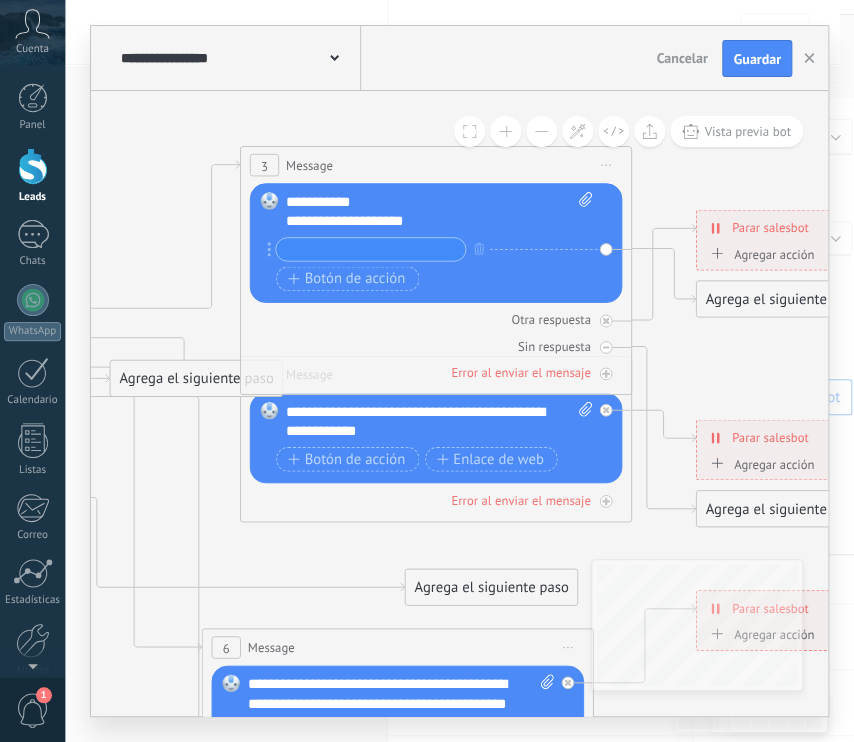 click on "Botón de acción
Enlace de web" at bounding box center [434, 279] 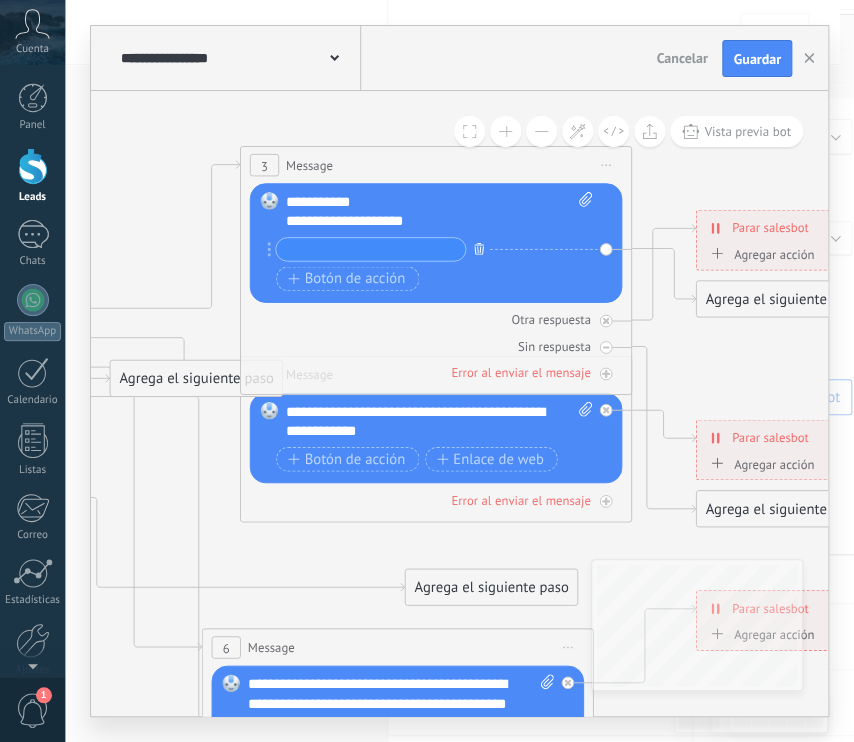 click 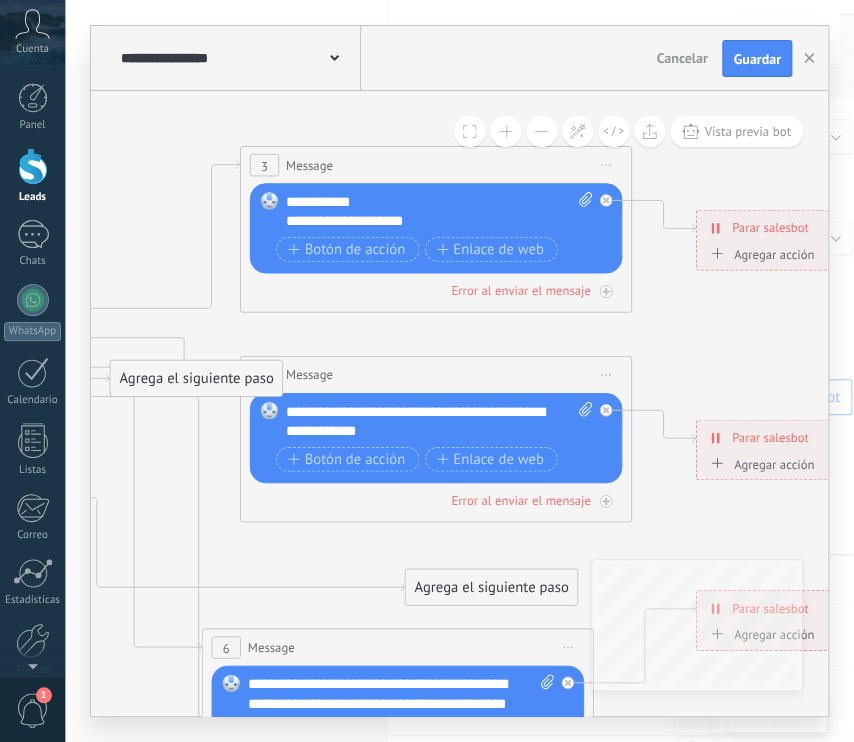 click 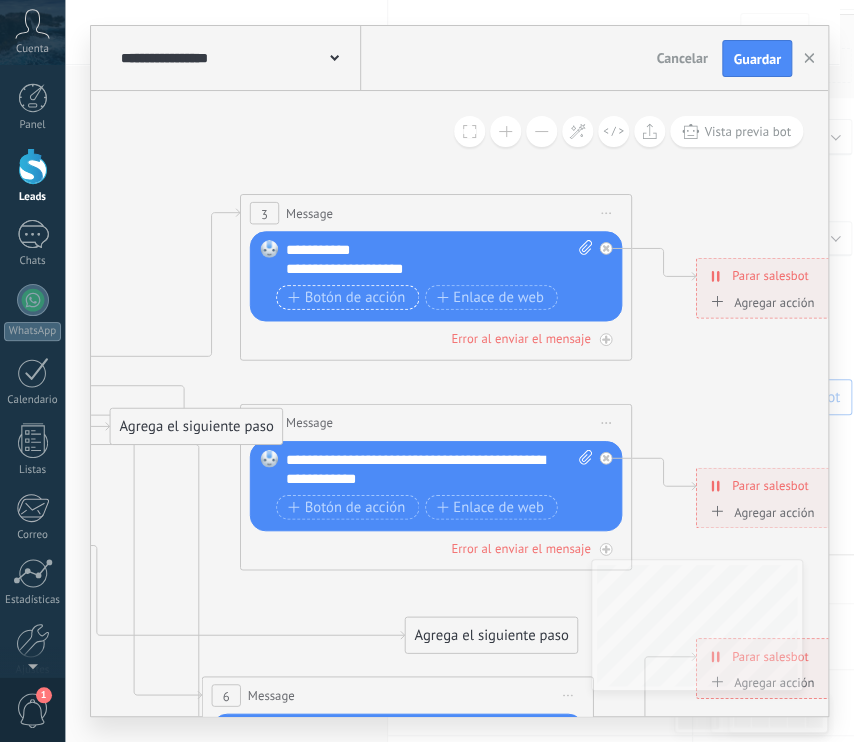click on "Botón de acción" at bounding box center [346, 298] 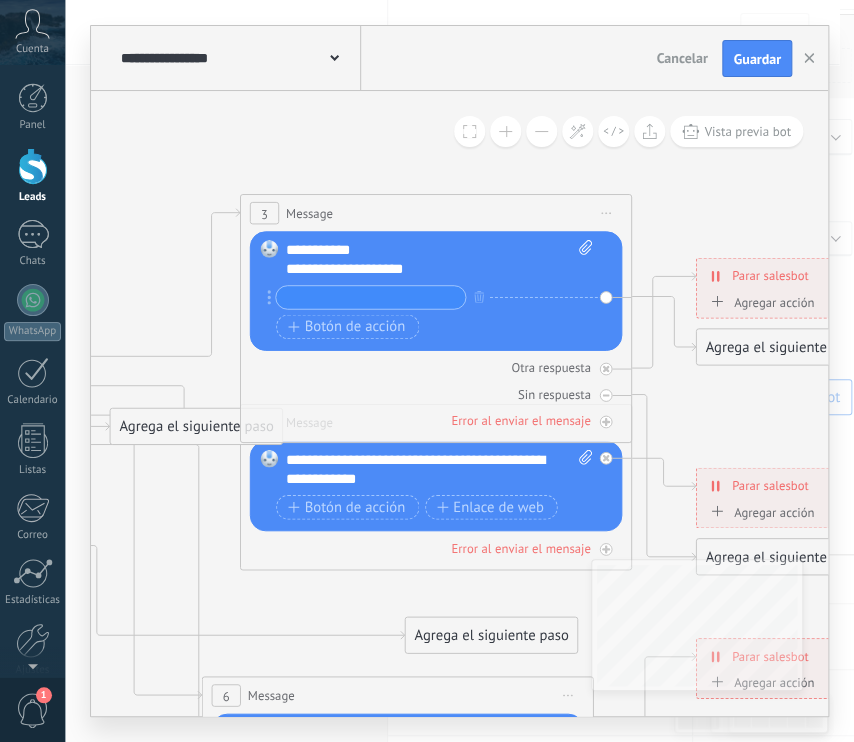 click at bounding box center [370, 297] 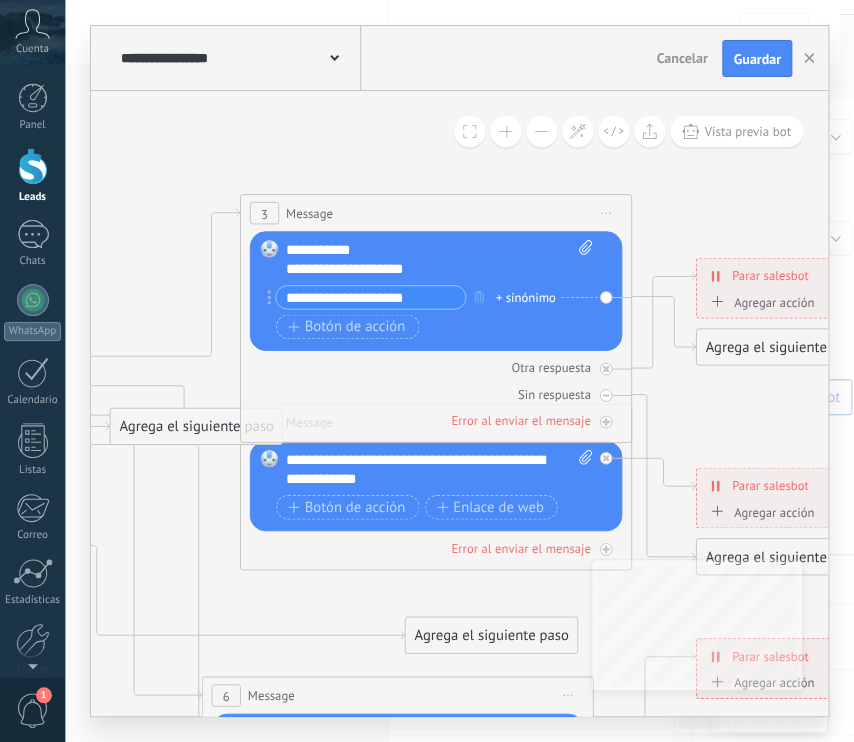 click on "+ sinónimo" at bounding box center [525, 298] 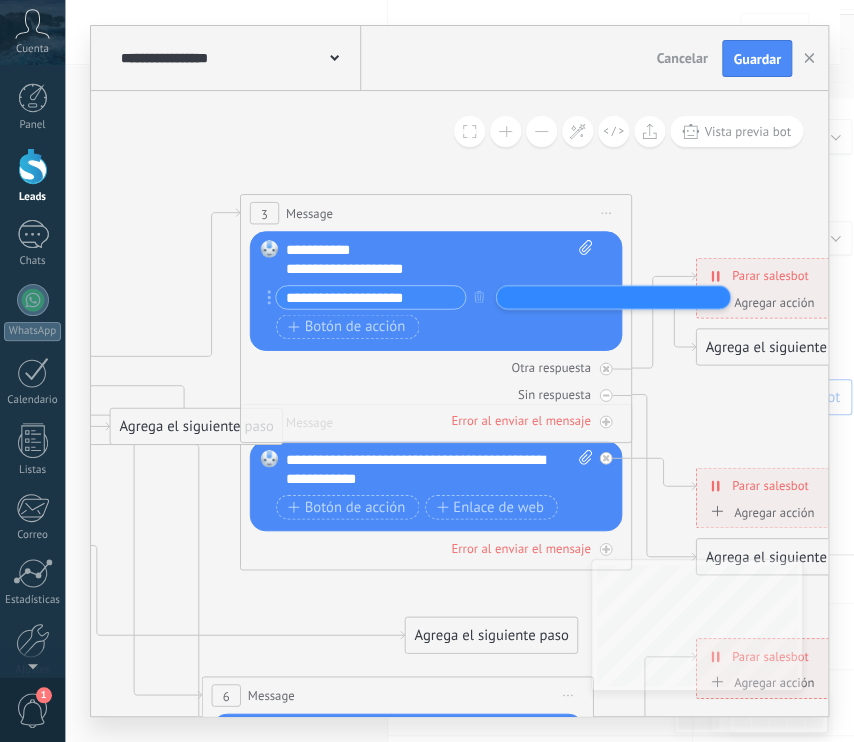 click at bounding box center [550, 297] 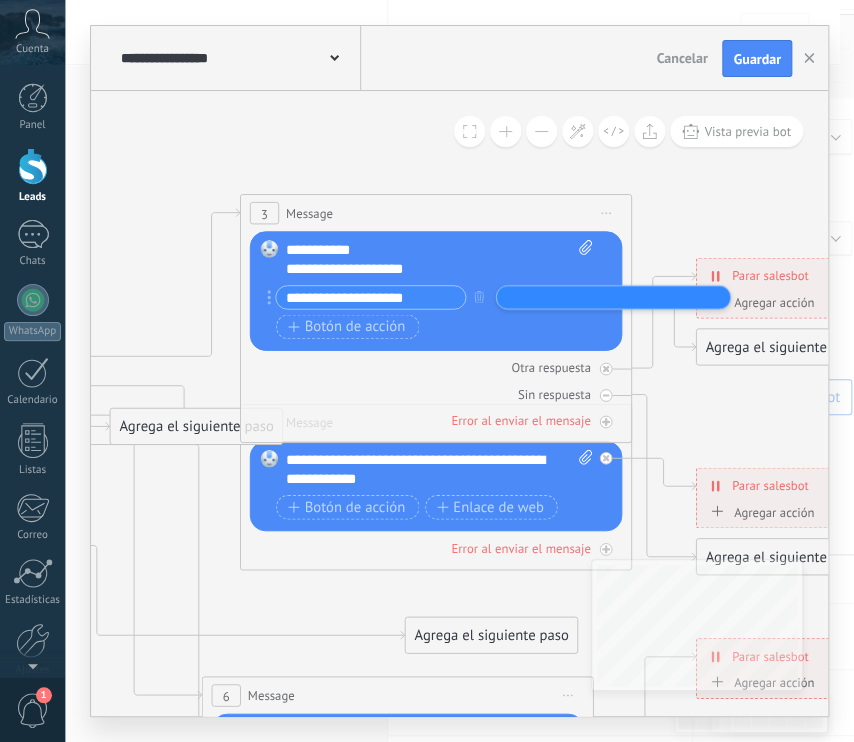click on "Botón de acción
Enlace de web" at bounding box center [434, 327] 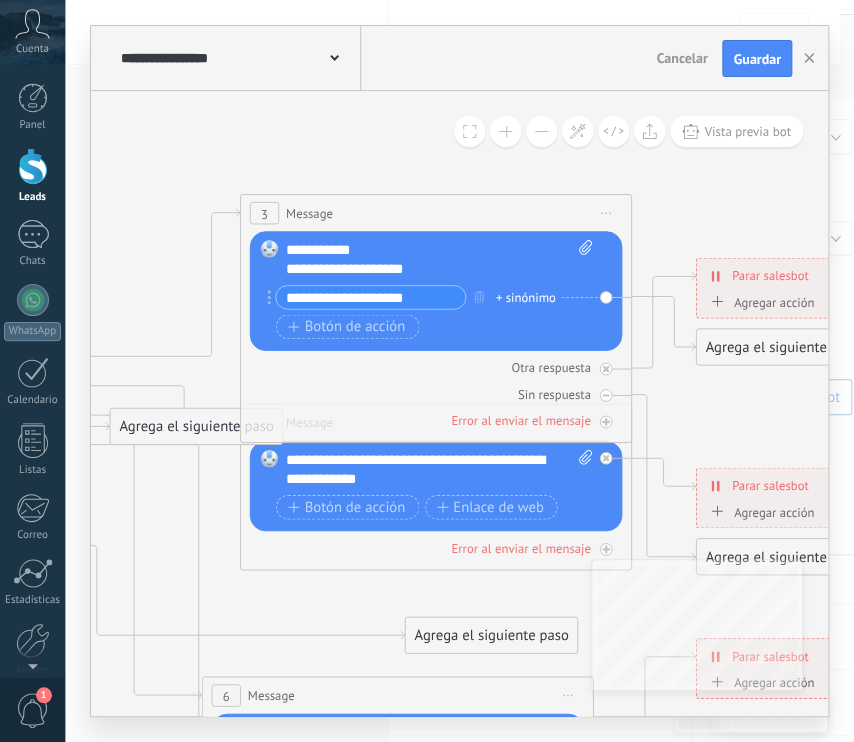 click on "Reemplazar
Quitar
Convertir a mensaje de voz
Arrastre la imagen aquí para adjuntarla.
Añadir imagen
Subir
Arrastrar y soltar
Archivo no encontrado
Escribe tu mensaje..." at bounding box center (435, 292) 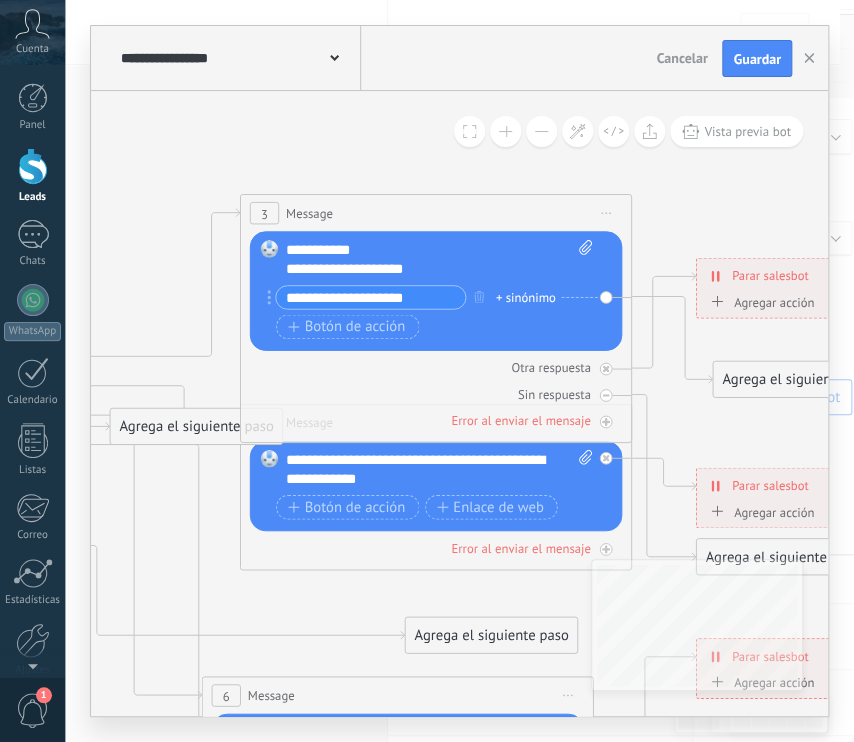 drag, startPoint x: 716, startPoint y: 362, endPoint x: 724, endPoint y: 381, distance: 20.615528 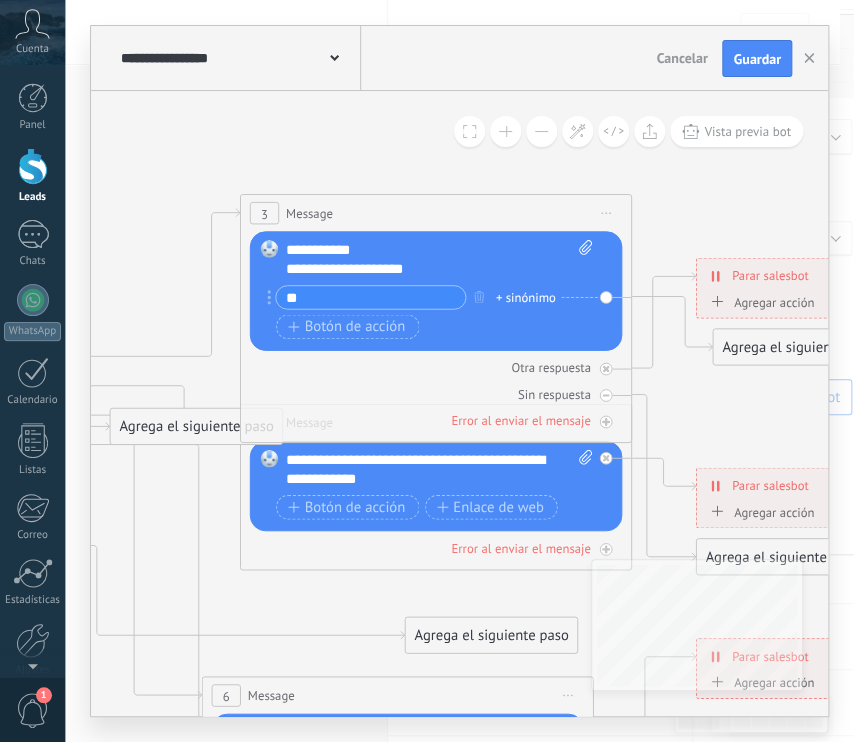 type on "*" 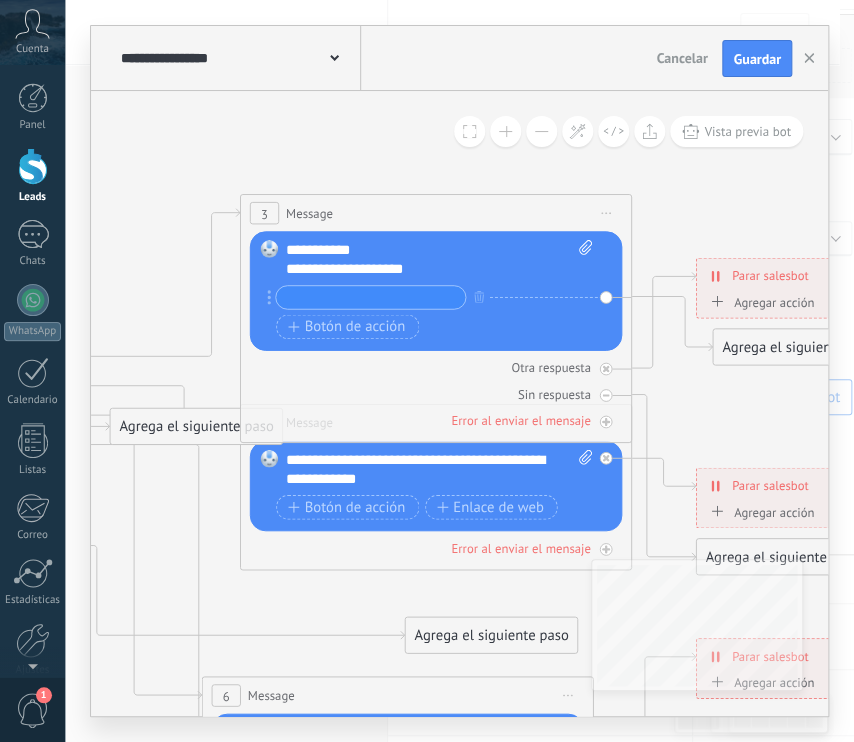 type on "*" 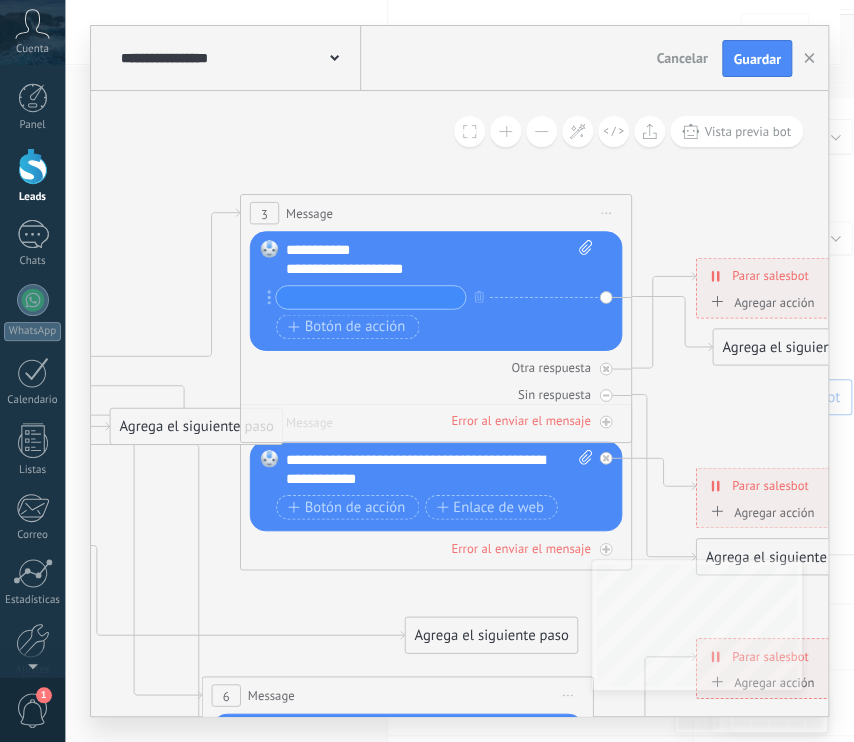 click at bounding box center [370, 297] 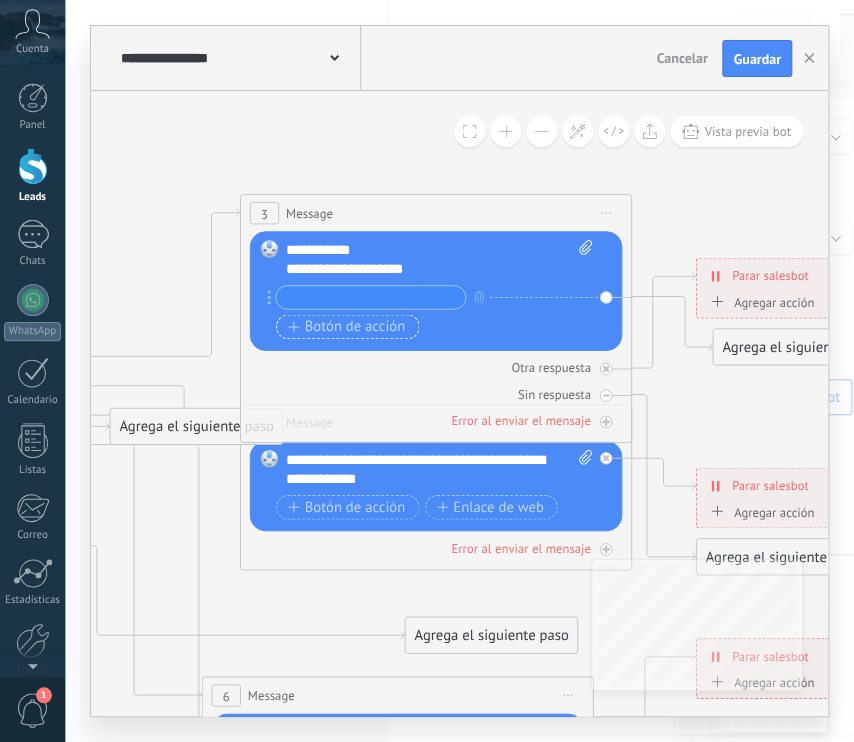 type 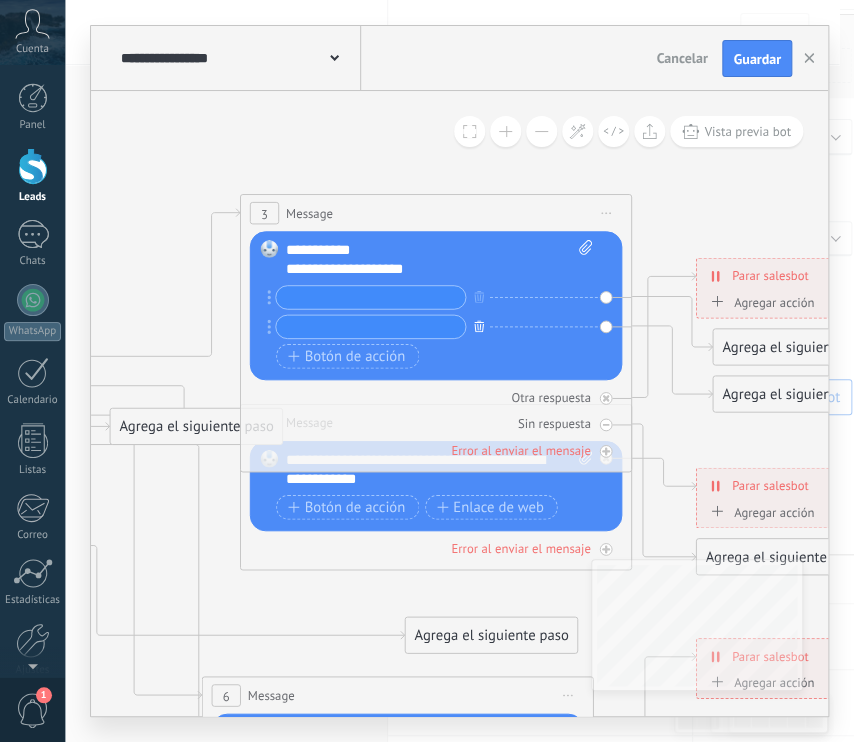 click at bounding box center [479, 326] 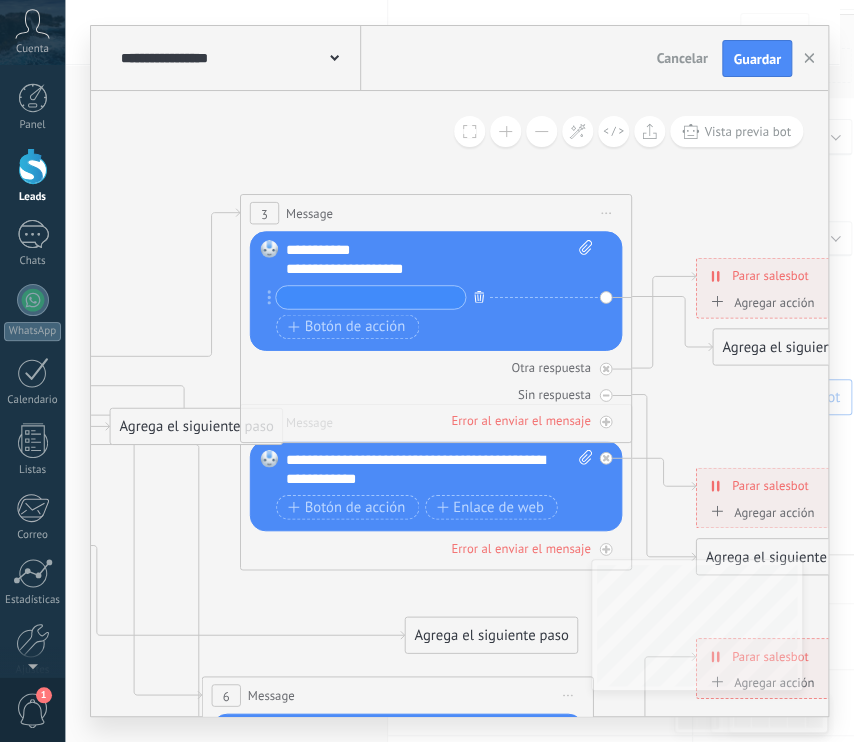 click at bounding box center (479, 297) 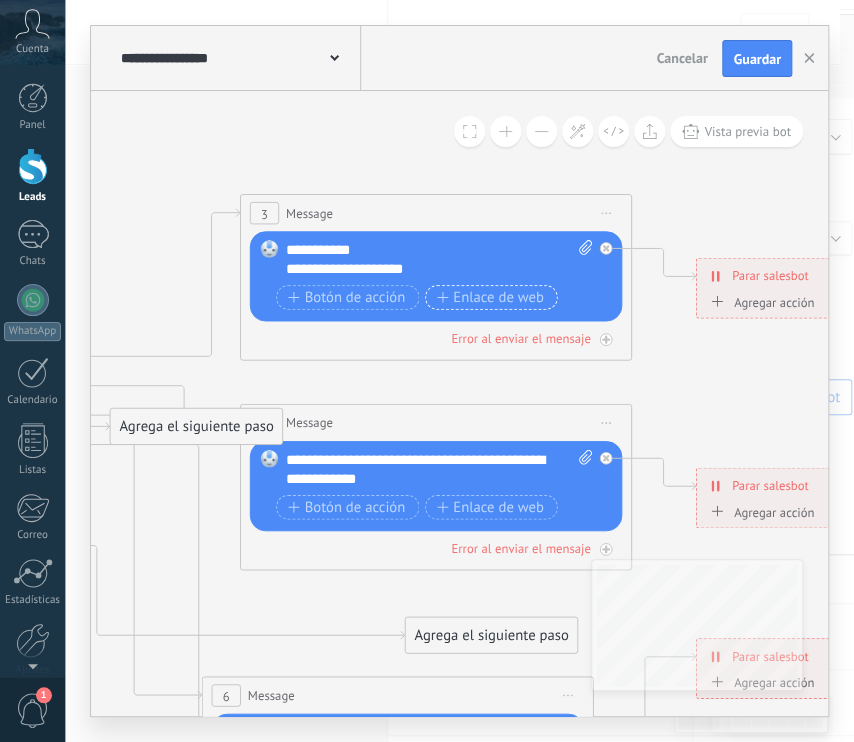 click on "Enlace de web" at bounding box center (489, 298) 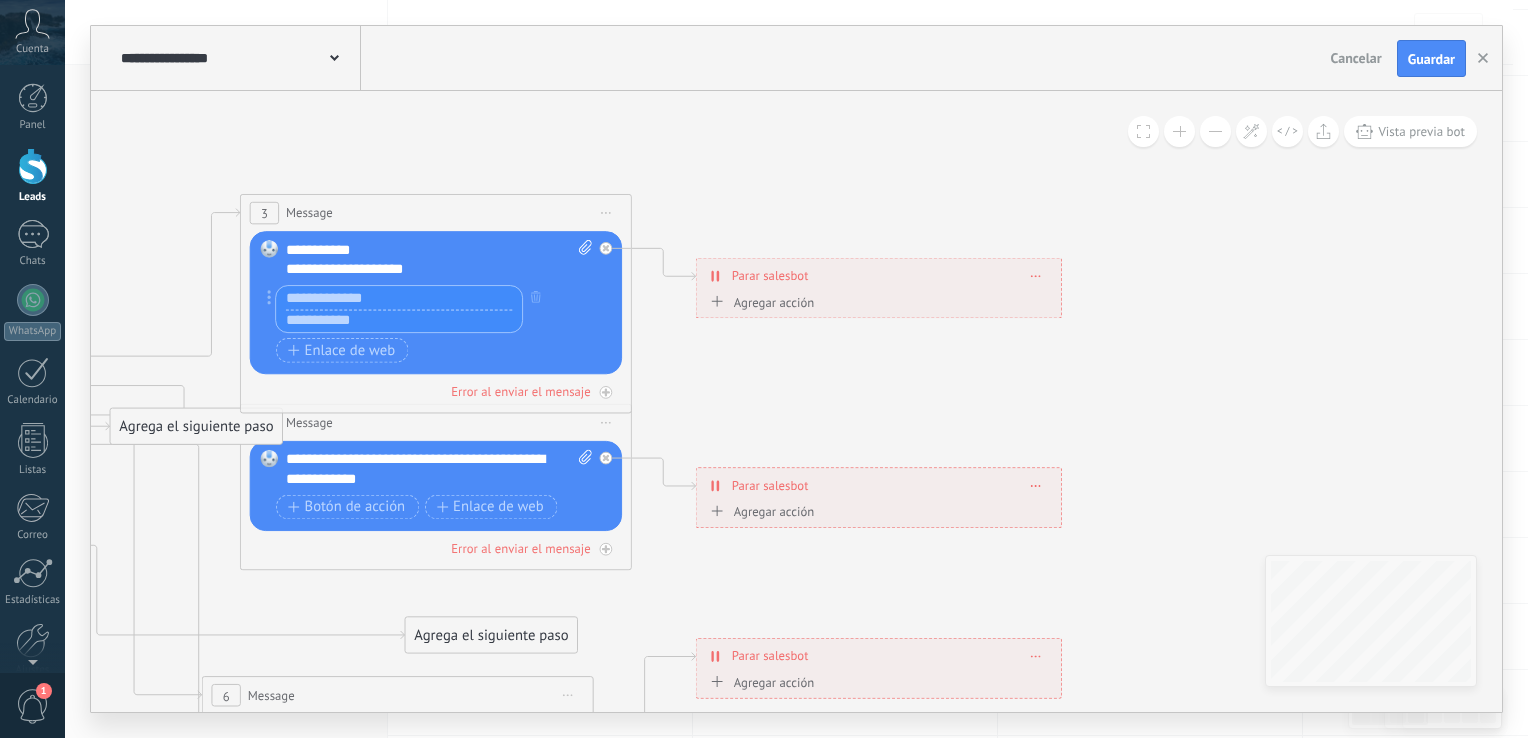 click at bounding box center [399, 320] 